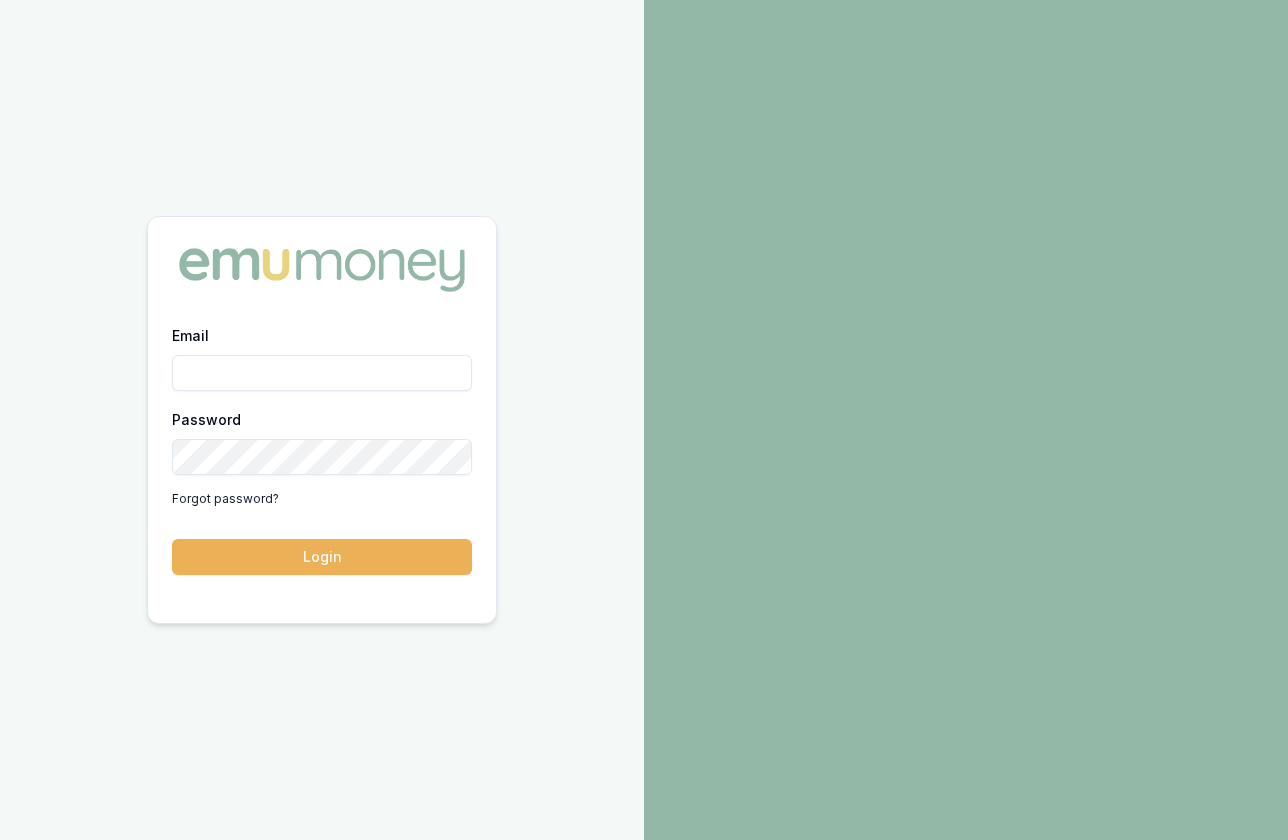scroll, scrollTop: 0, scrollLeft: 0, axis: both 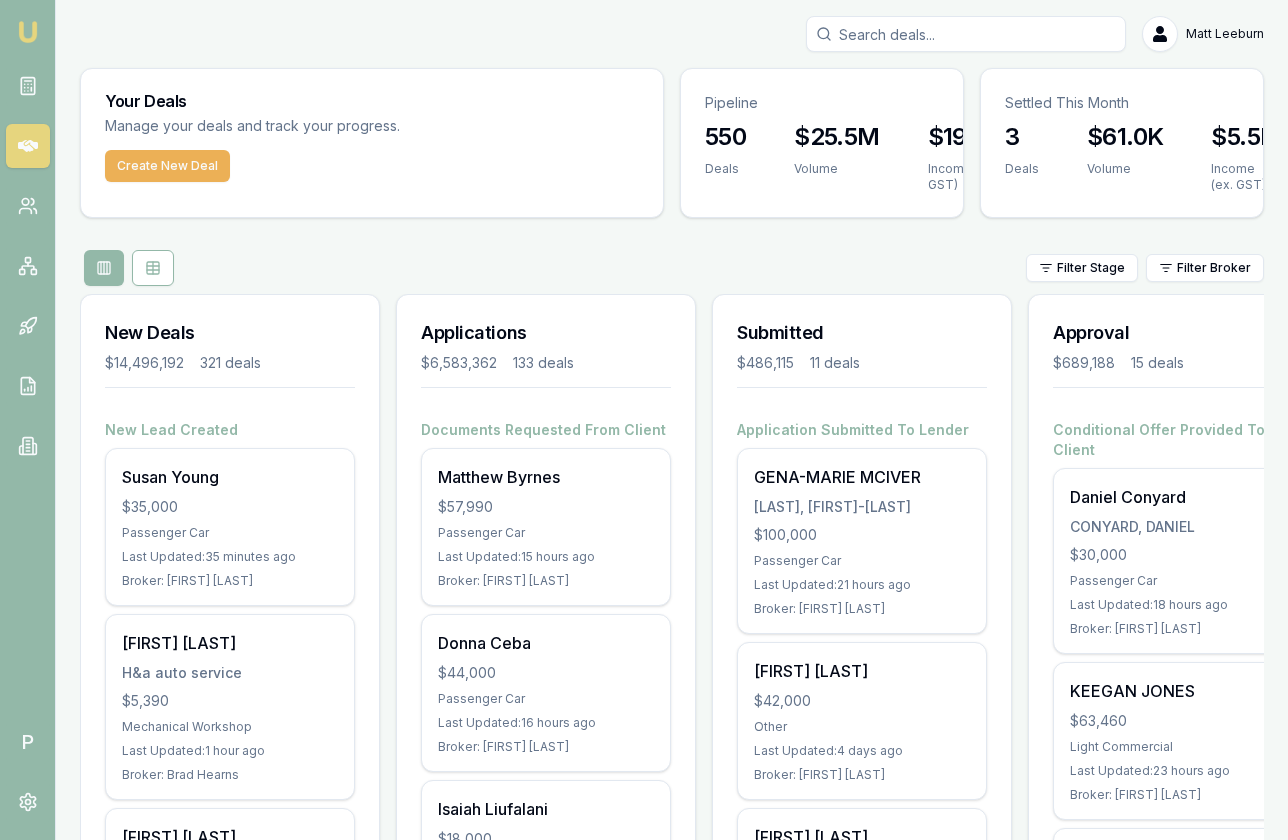 click at bounding box center [966, 34] 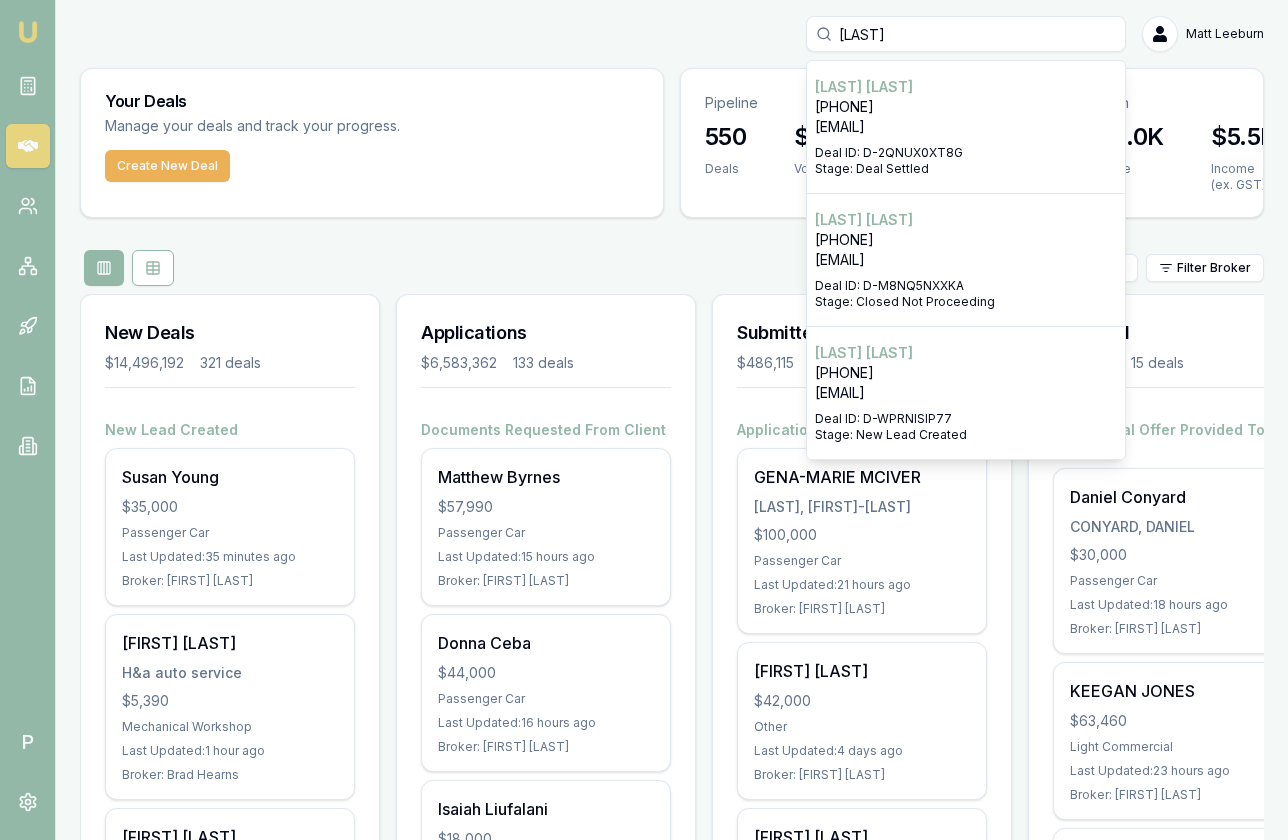 type on "[LAST]" 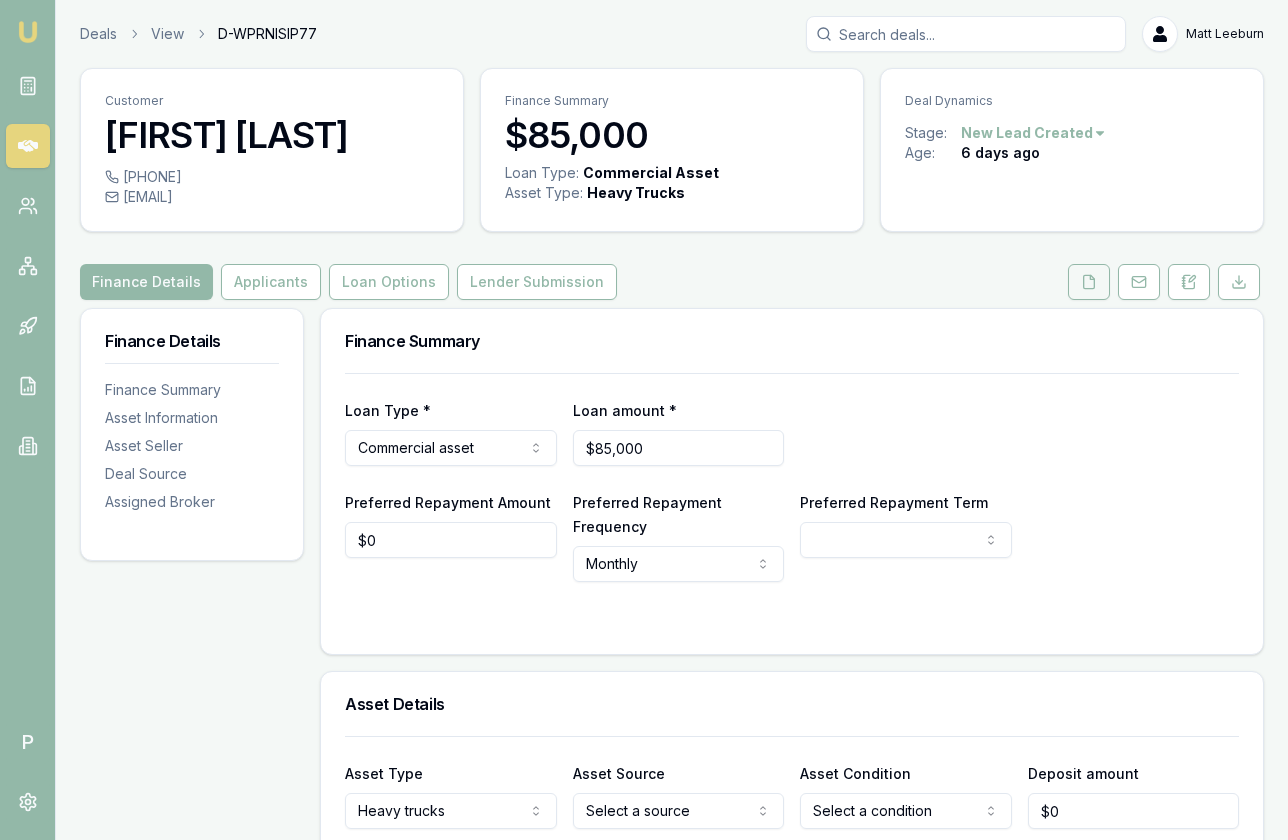 click 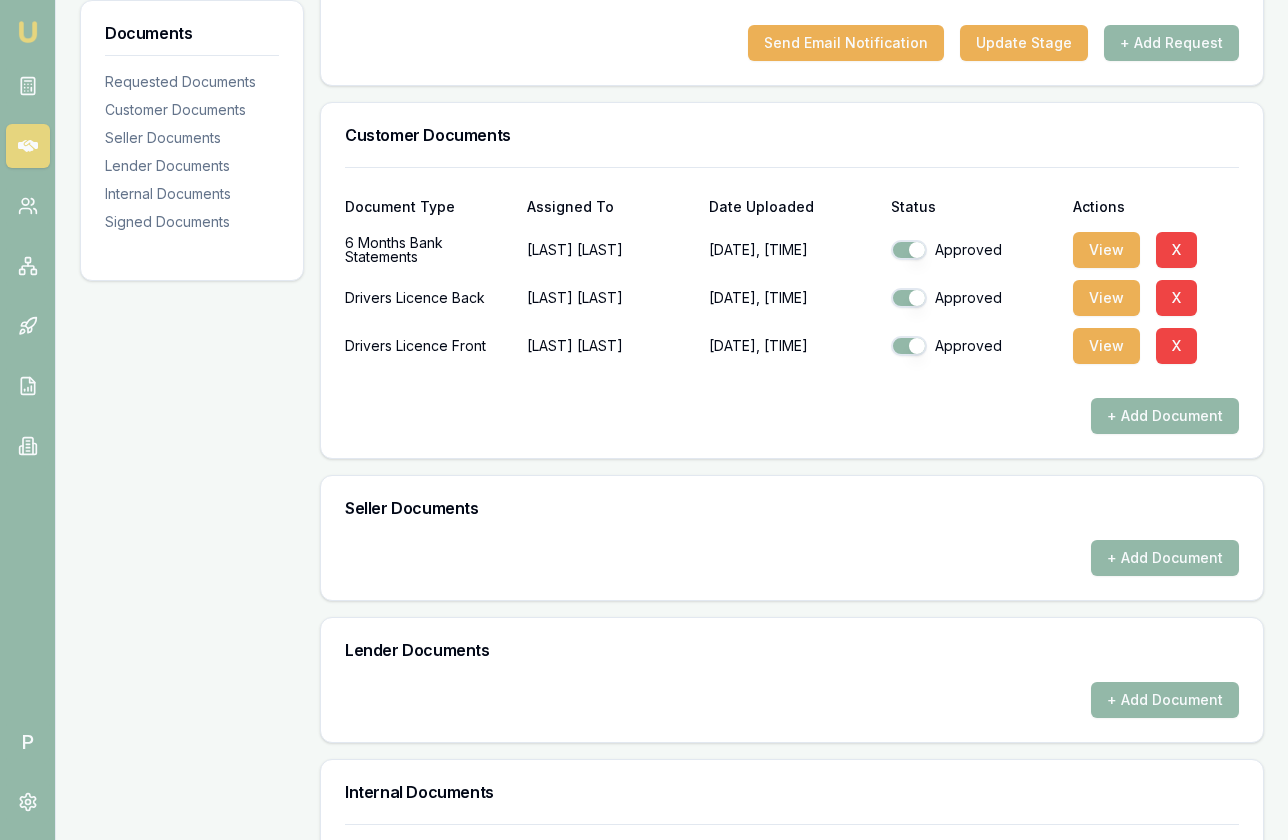 scroll, scrollTop: 1004, scrollLeft: 0, axis: vertical 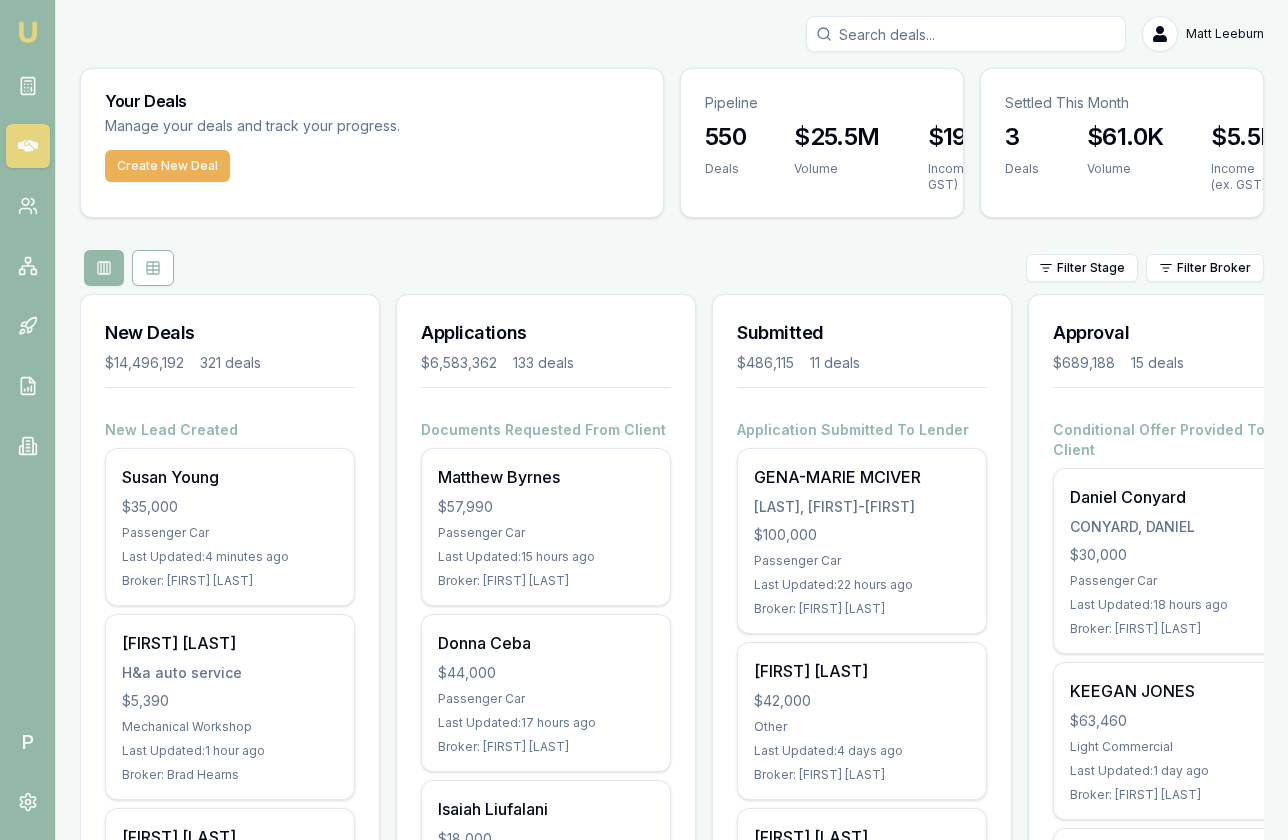 click at bounding box center (966, 34) 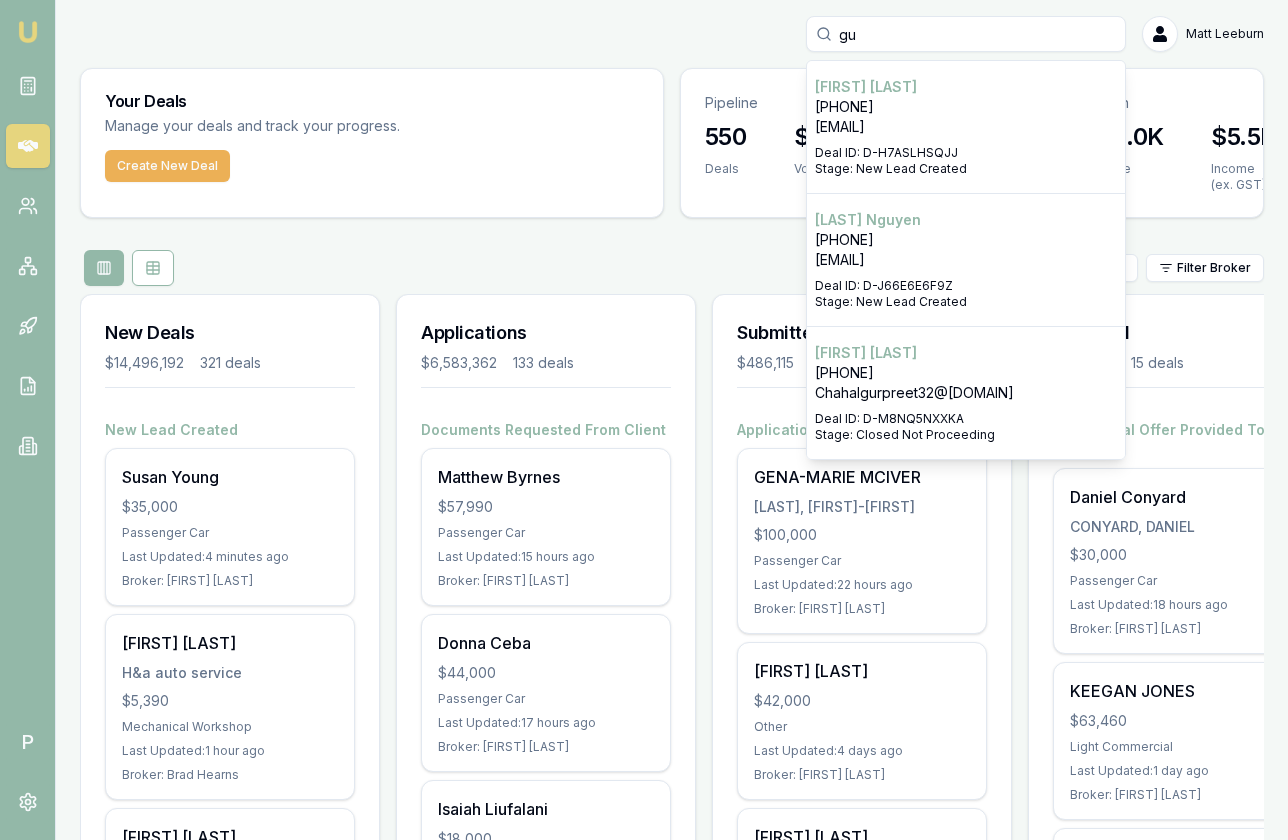 type on "g" 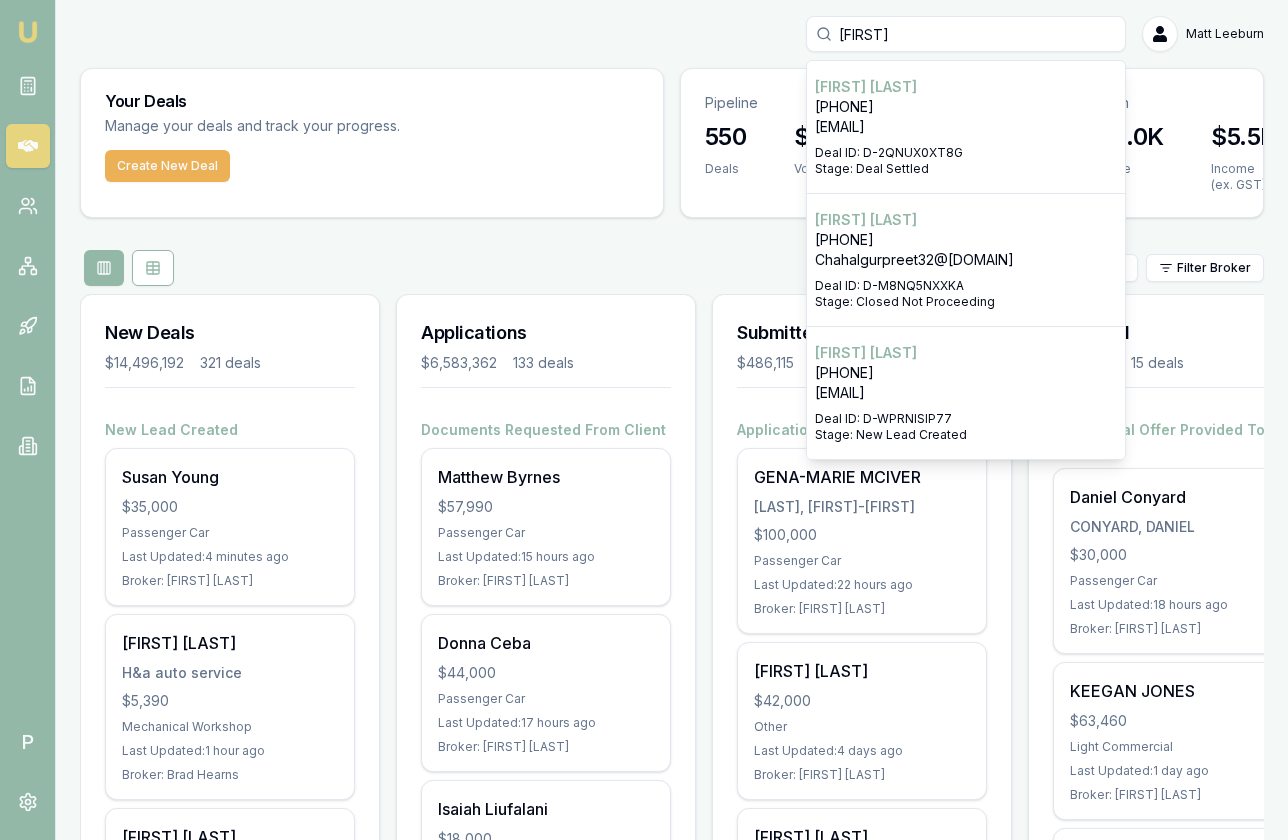 type on "gurpreet" 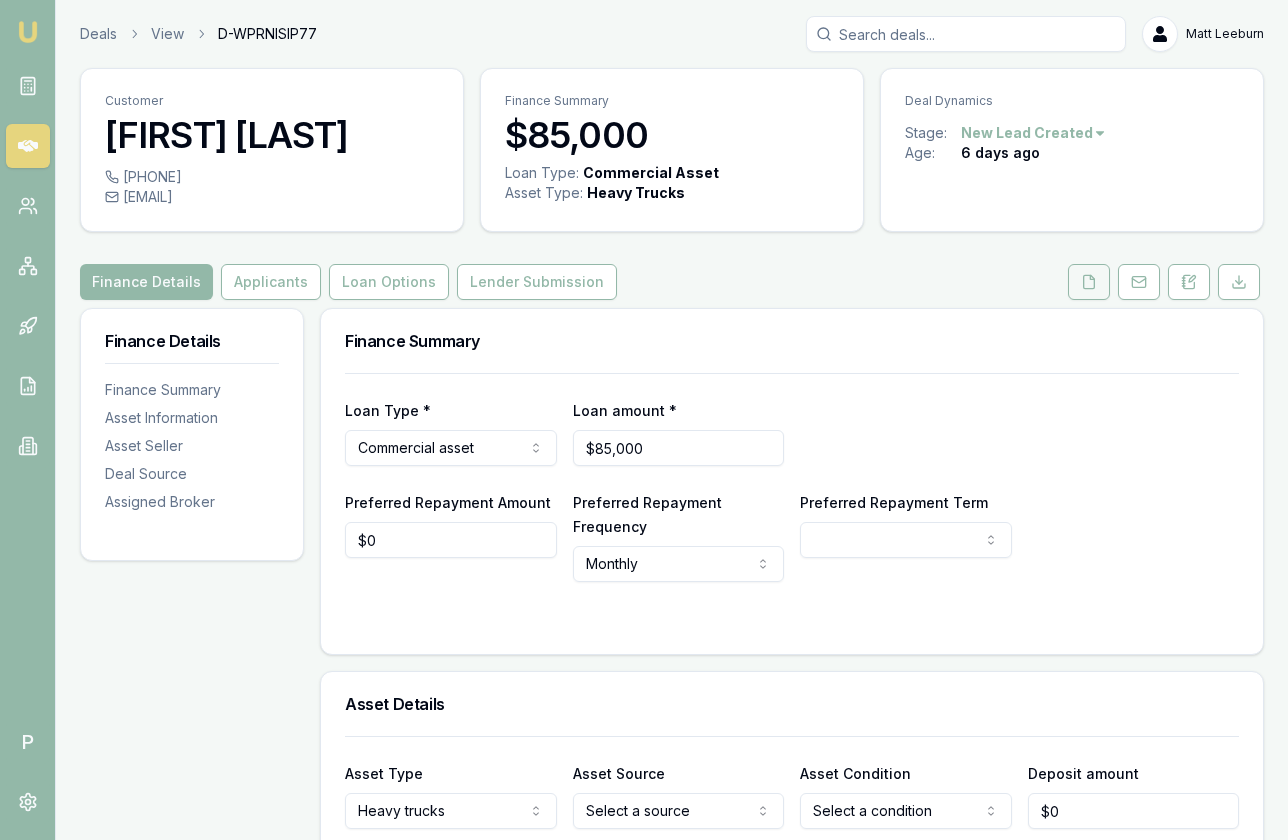 click at bounding box center [1089, 282] 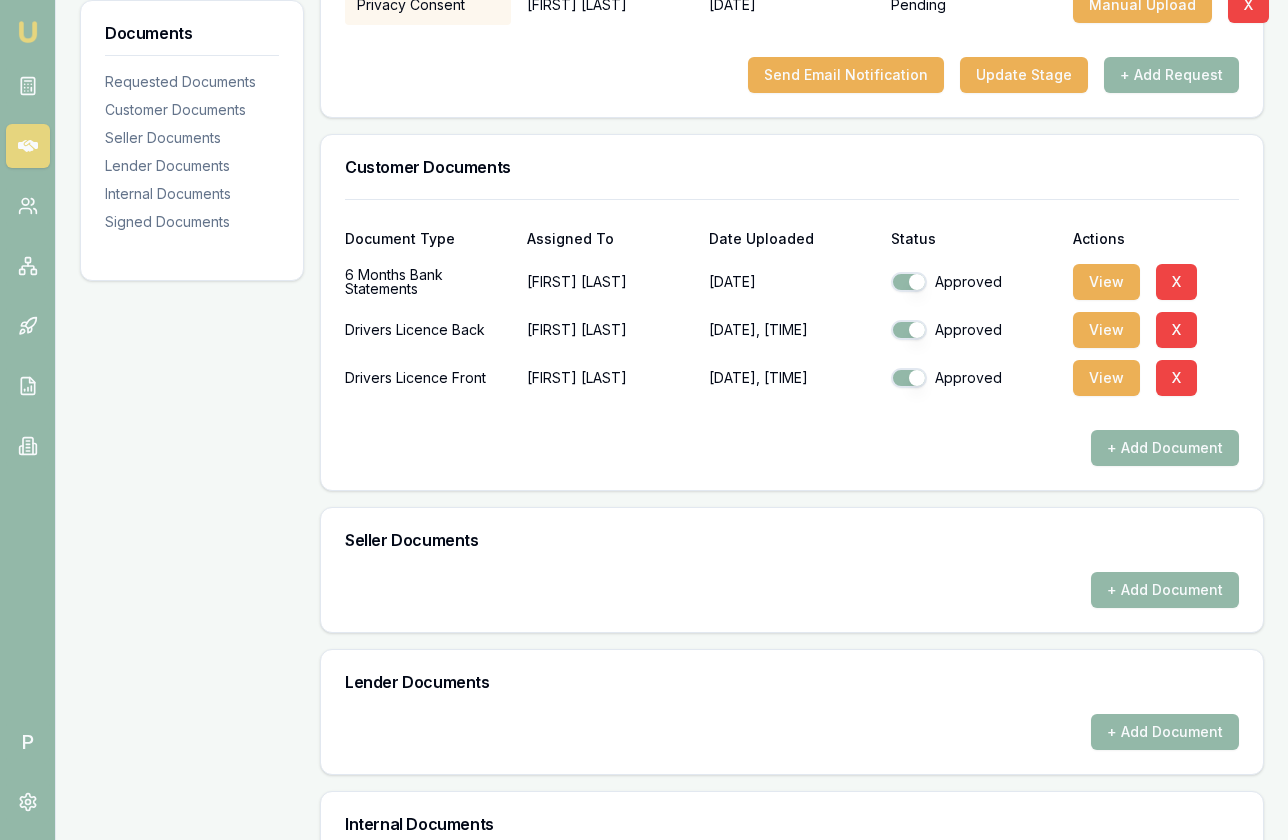 scroll, scrollTop: 0, scrollLeft: 0, axis: both 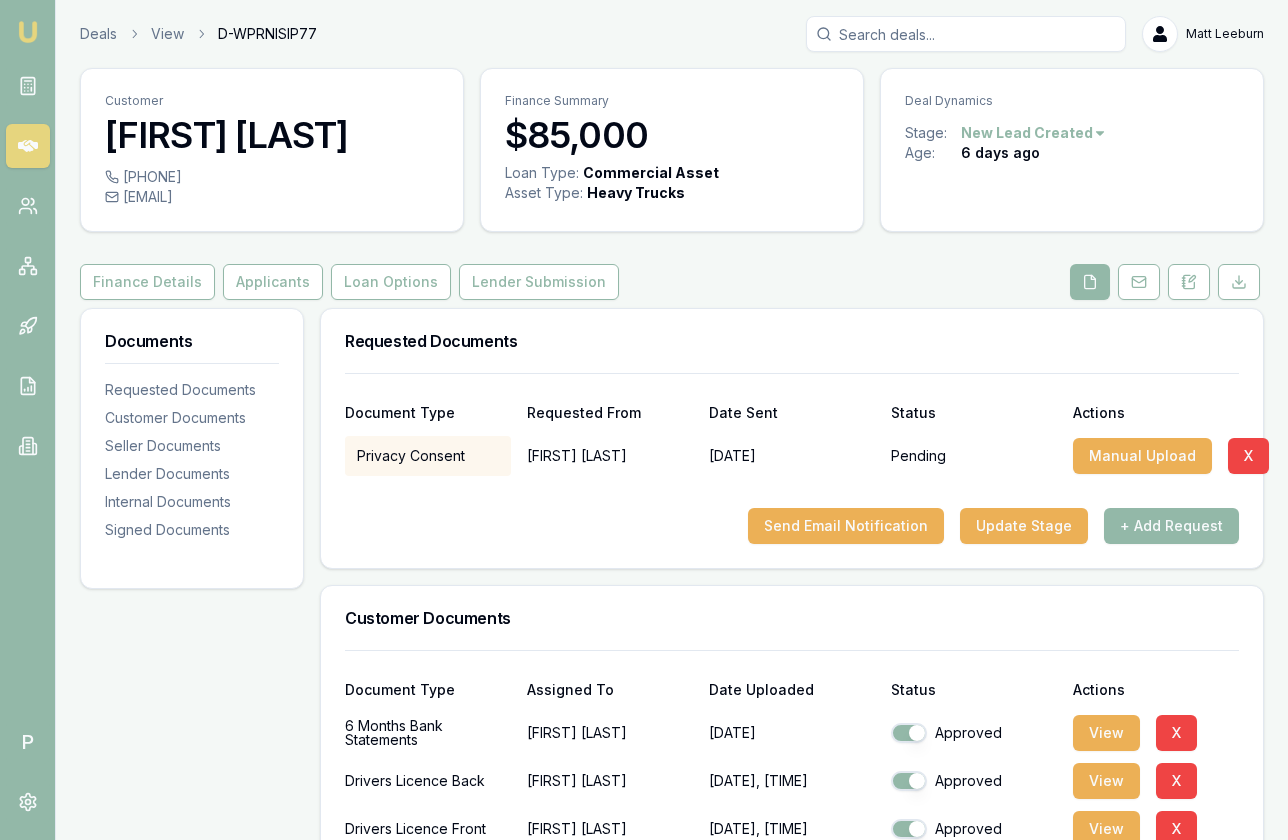 click 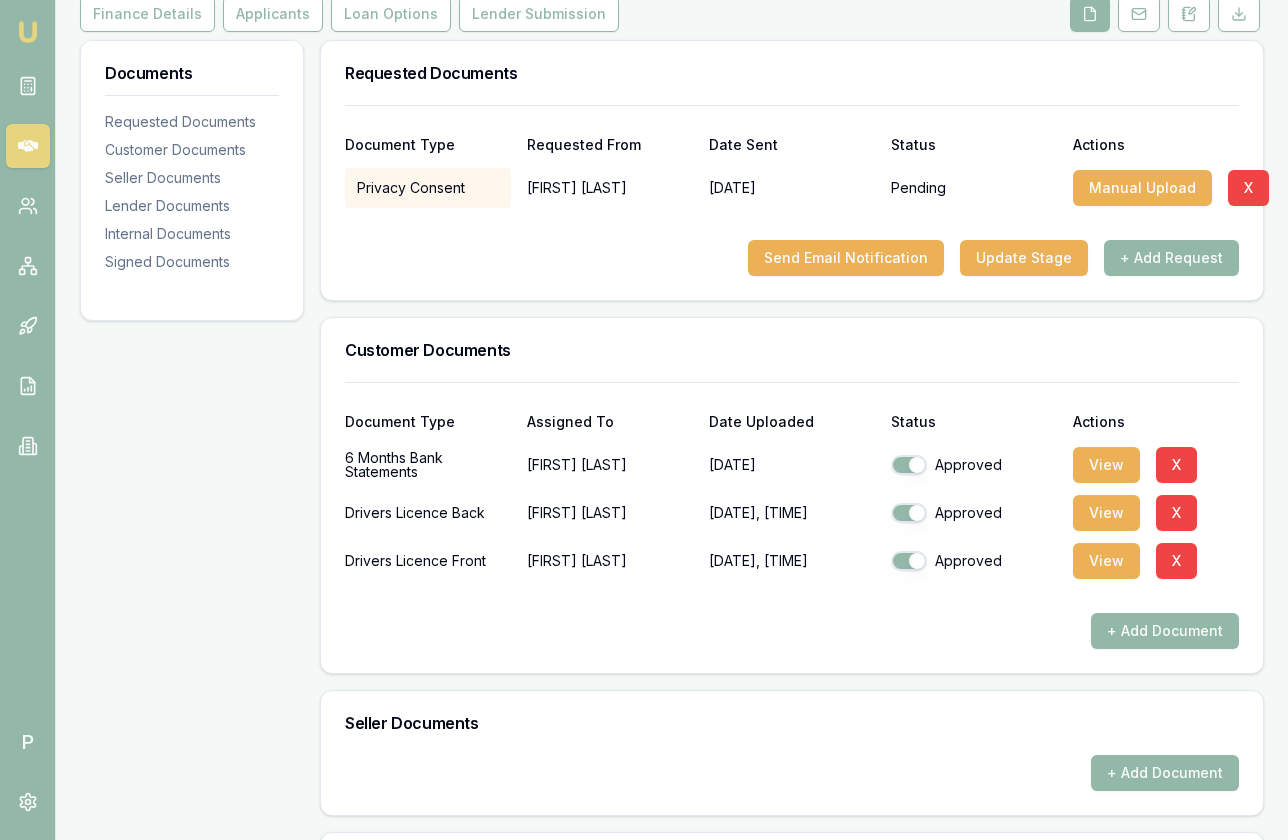 scroll, scrollTop: 156, scrollLeft: 0, axis: vertical 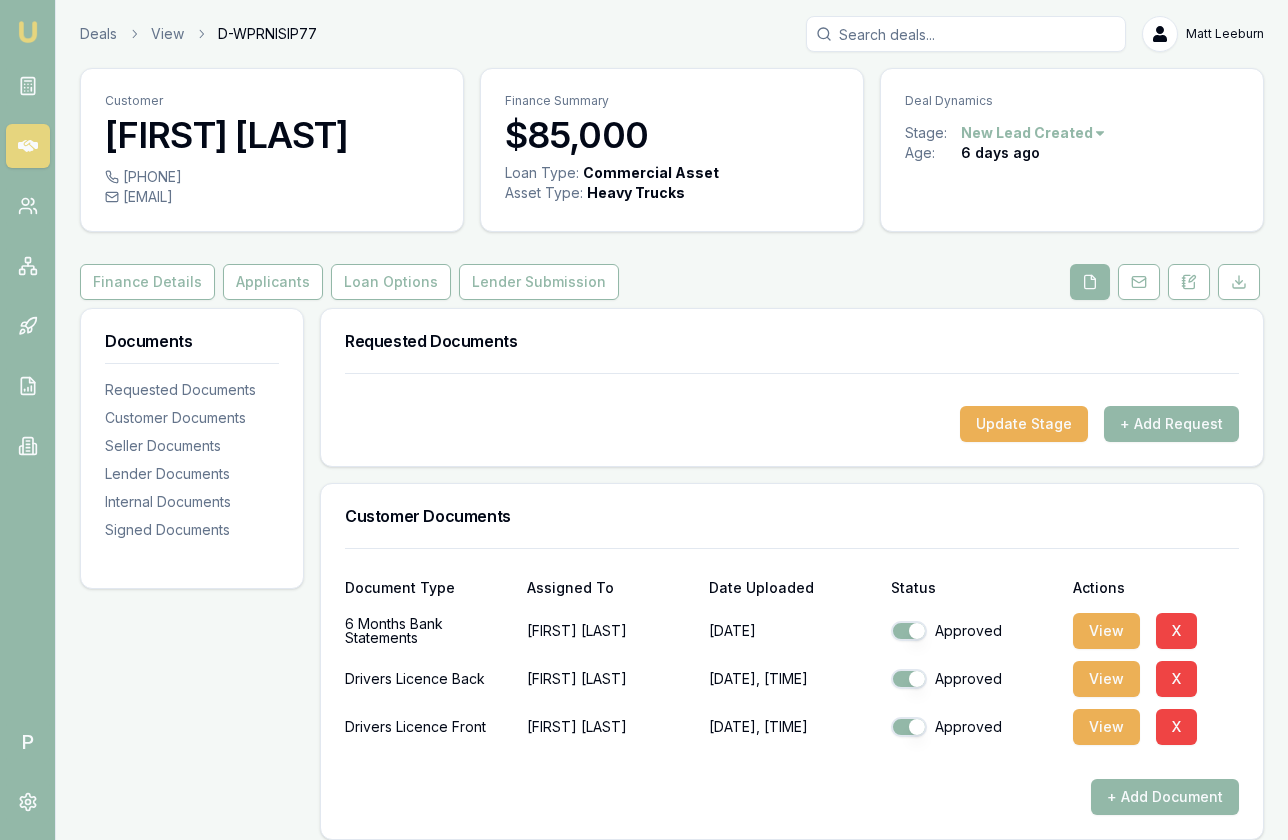 click at bounding box center (966, 34) 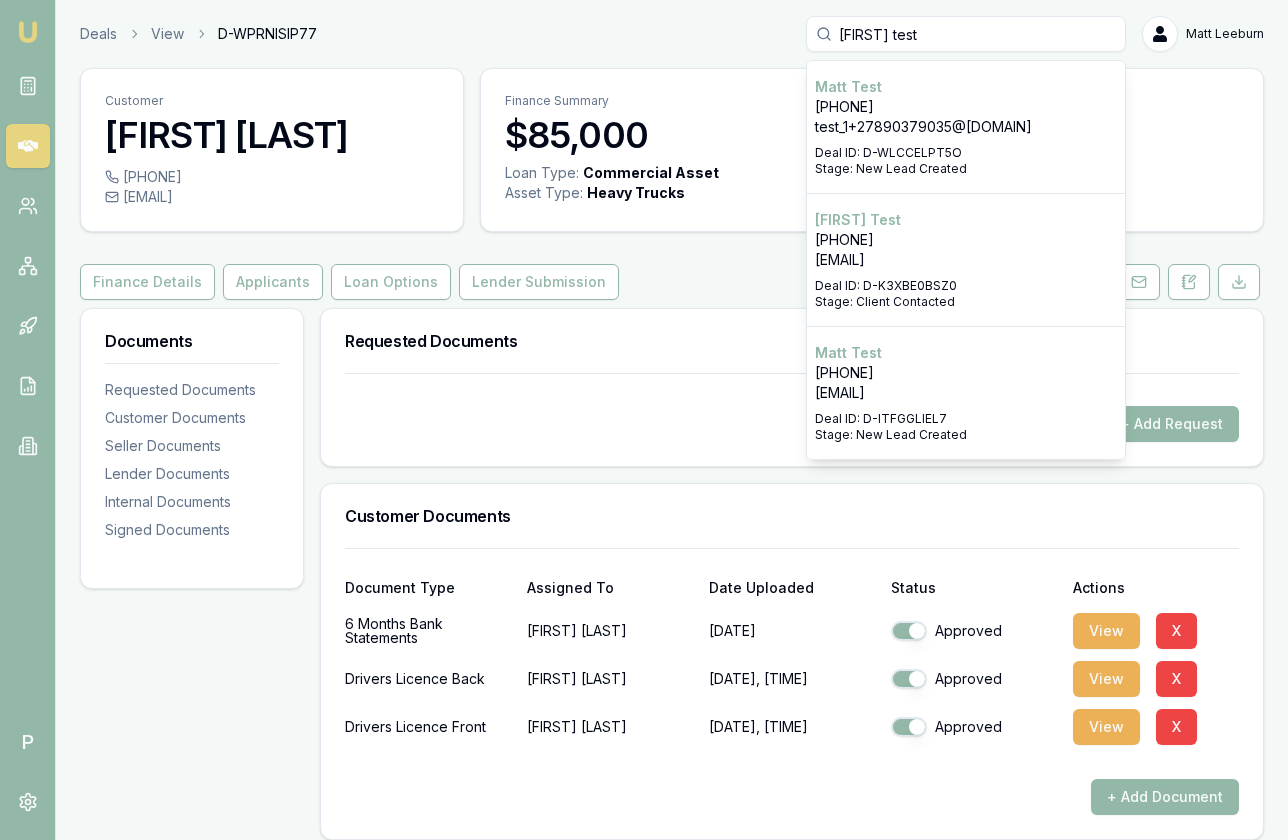 type on "matt test" 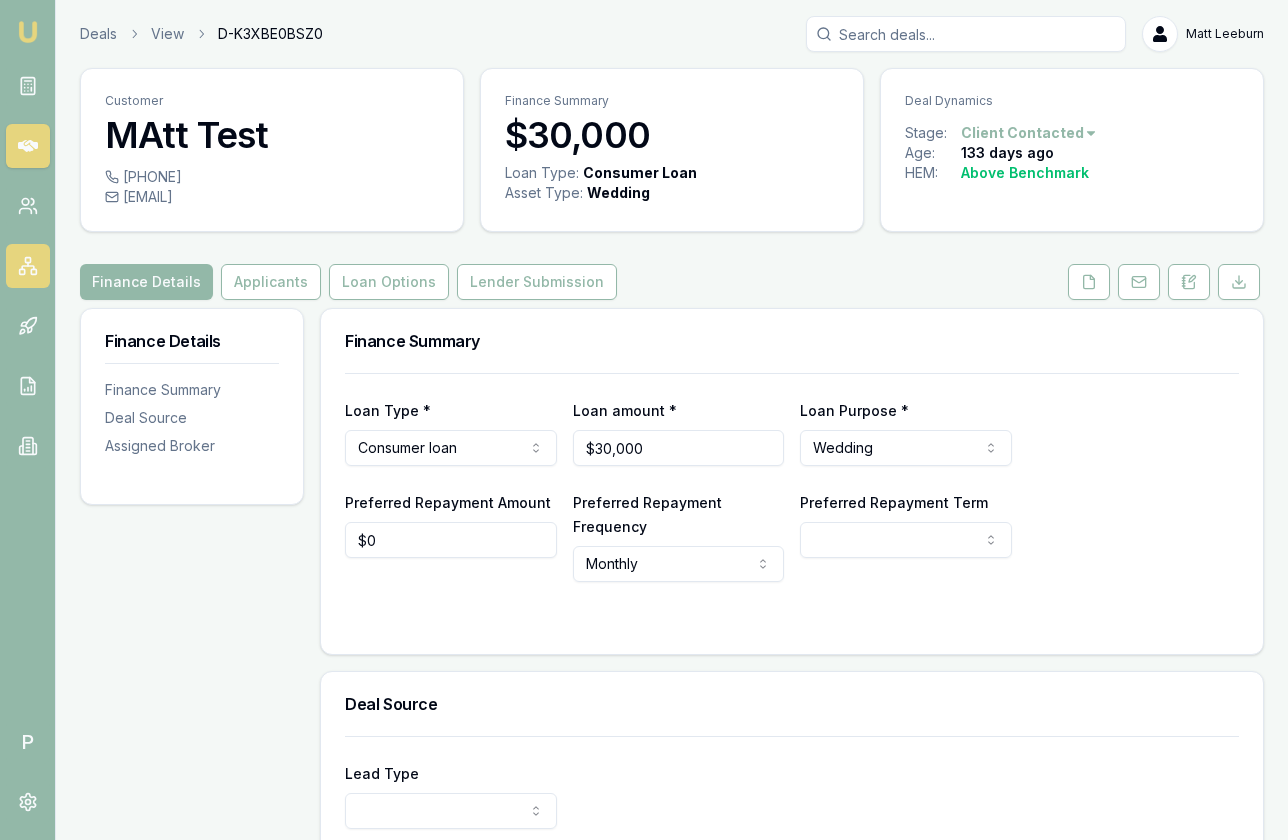 click at bounding box center (28, 266) 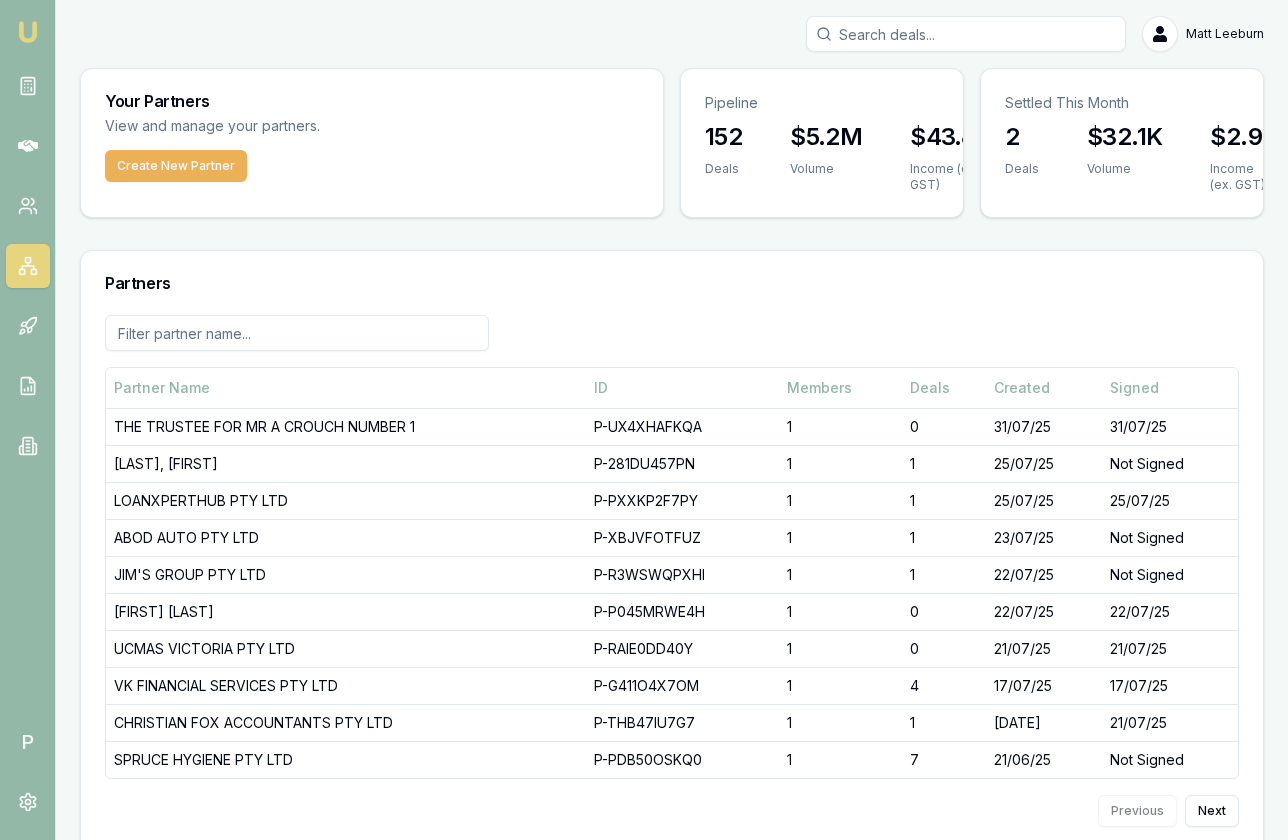 click at bounding box center [297, 333] 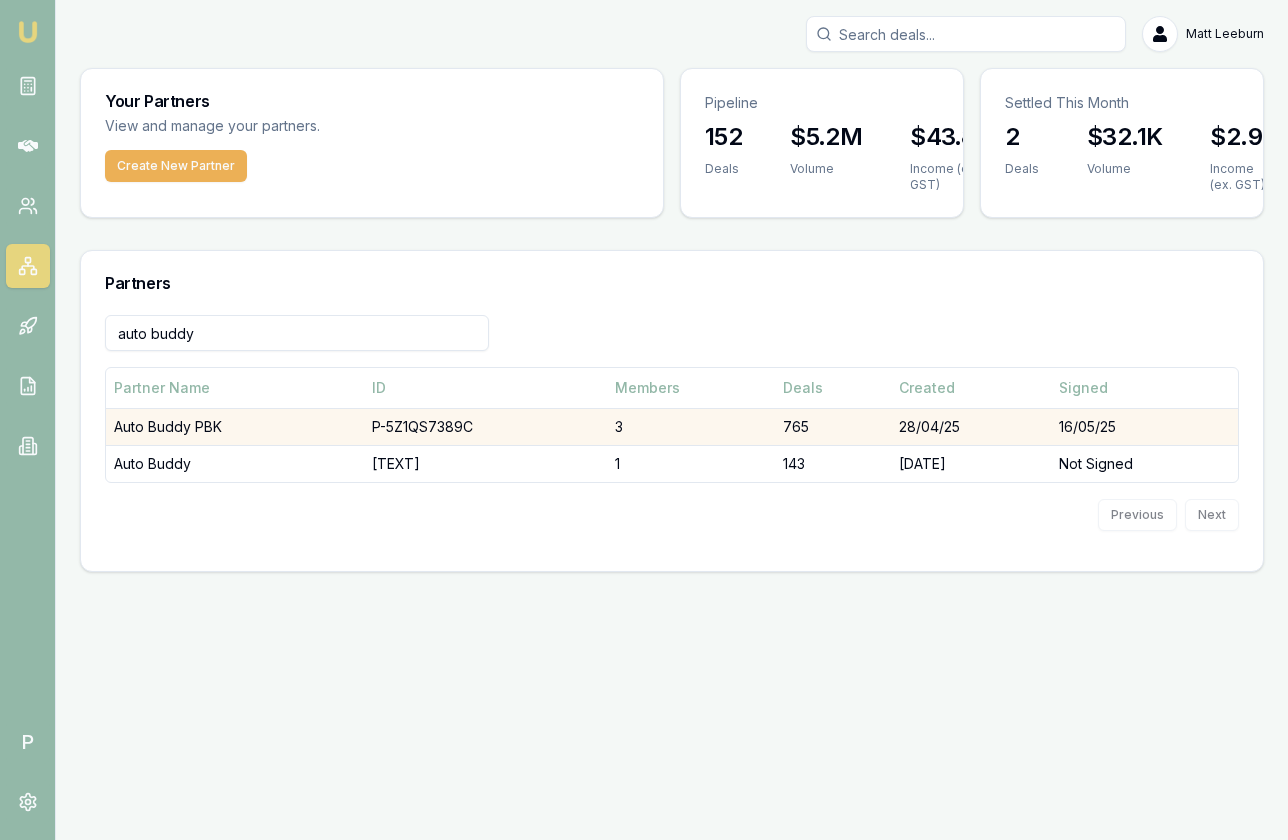 type on "auto buddy" 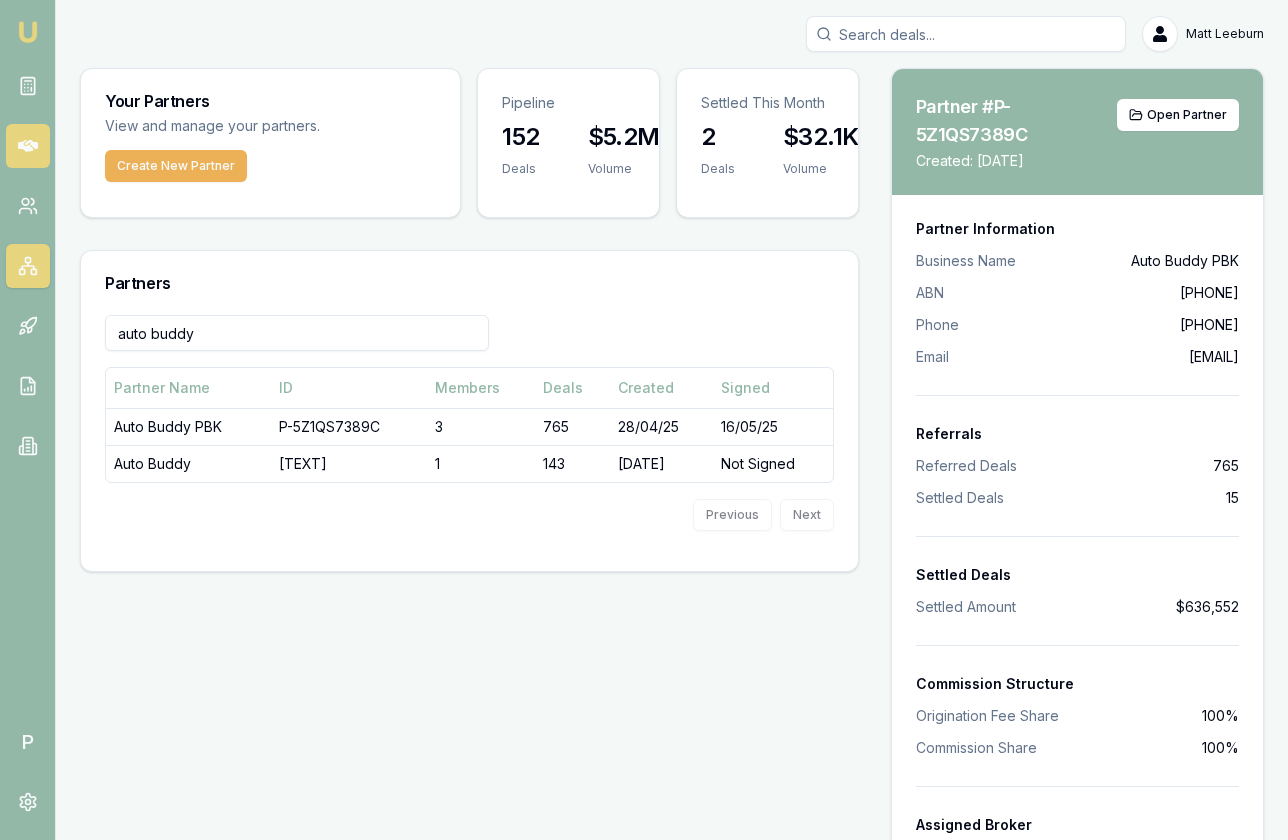 click 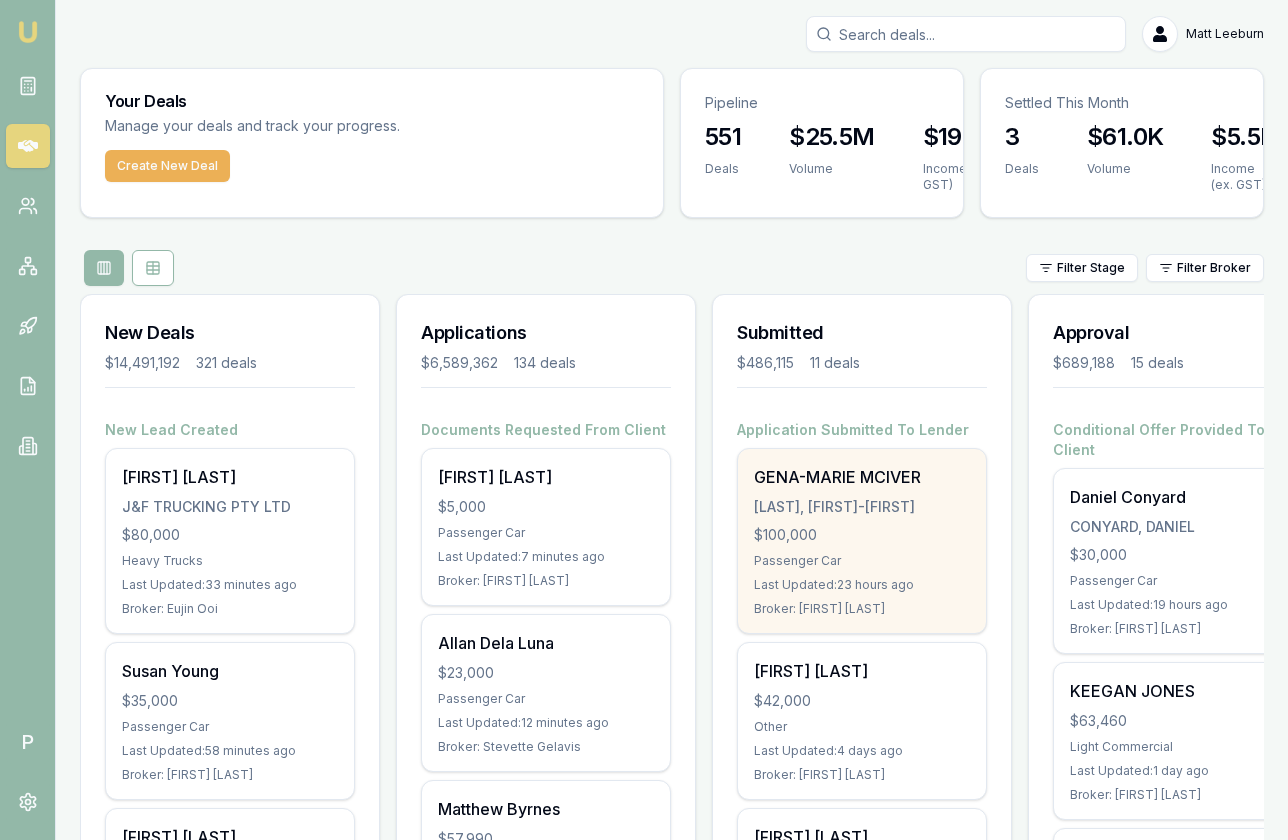 scroll, scrollTop: 0, scrollLeft: 380, axis: horizontal 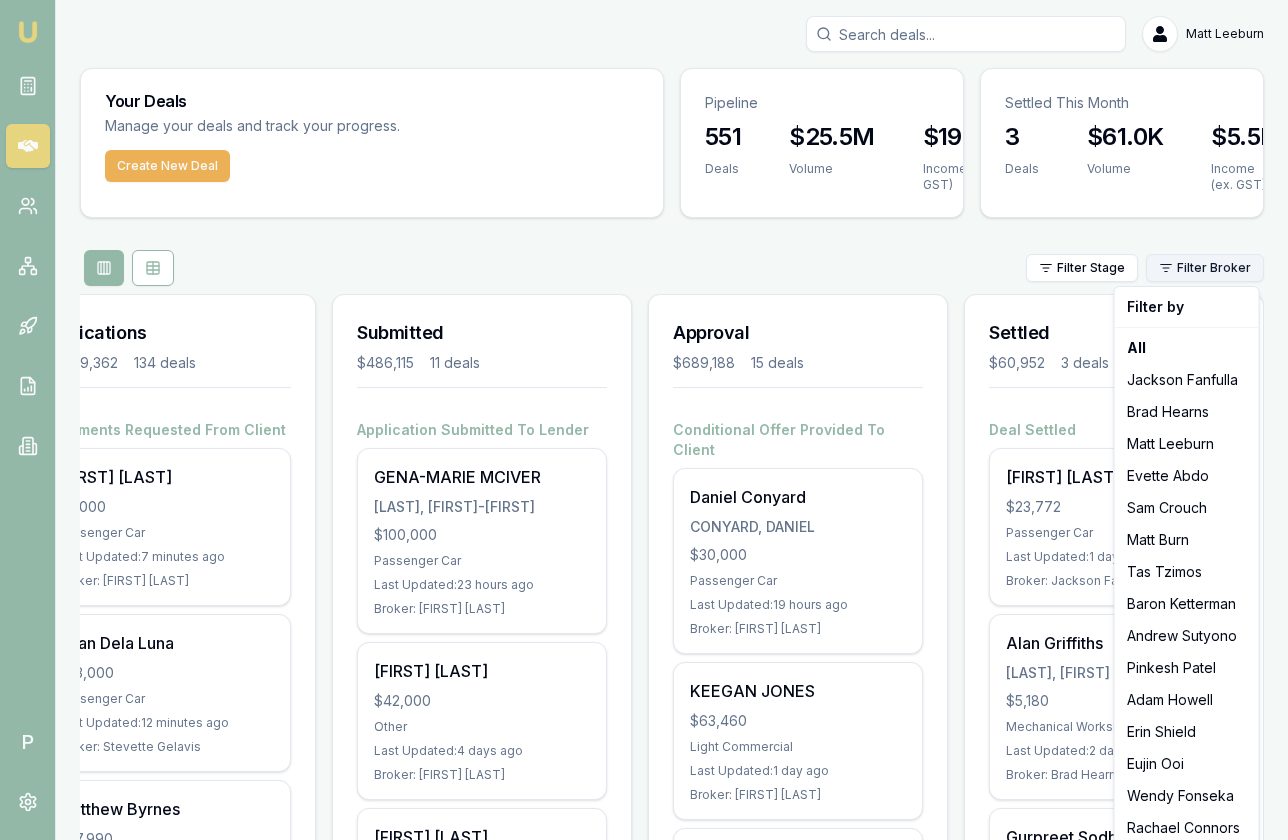 click on "Emu Broker P Matt Leeburn Toggle Menu Your Deals Manage your deals and track your progress. Create New Deal Pipeline 551 Deals $25.5M Volume $196.0K Income (ex. GST) Settled This Month 3 Deals $61.0K Volume $5.5K Income (ex. GST) Filter Stage Filter Broker New Deals $14,491,192 321   deals New Lead Created Gurpreet  Jawandha  J&F TRUCKING PTY LTD $80,000 Heavy Trucks Last Updated:  33 minutes ago Broker: Eujin Ooi Susan Young $35,000 Passenger Car Last Updated:  58 minutes ago Broker: Robyn Adams Mohammad  Ghyasiyan  H&a auto service  $5,390 Mechanical Workshop Last Updated:  2 hours ago Broker: Brad Hearns Anh Luong $65,000 Passenger Car Last Updated:  2 hours ago Broker: Robyn Adams Bec Churchward $21,900 Passenger Car Last Updated:  3 hours ago Broker: Erin Shield Sohaib Syed $30,000 Passenger Car Last Updated:  3 hours ago Broker: Erin Shield Jackson Morris $130,000 Passenger Car Last Updated:  16 hours ago Broker: Robyn Adams Rodney Ryan $16,000 Passenger Car Last Updated:  17 hours ago KARISHMA GAMBHIR" at bounding box center [644, 420] 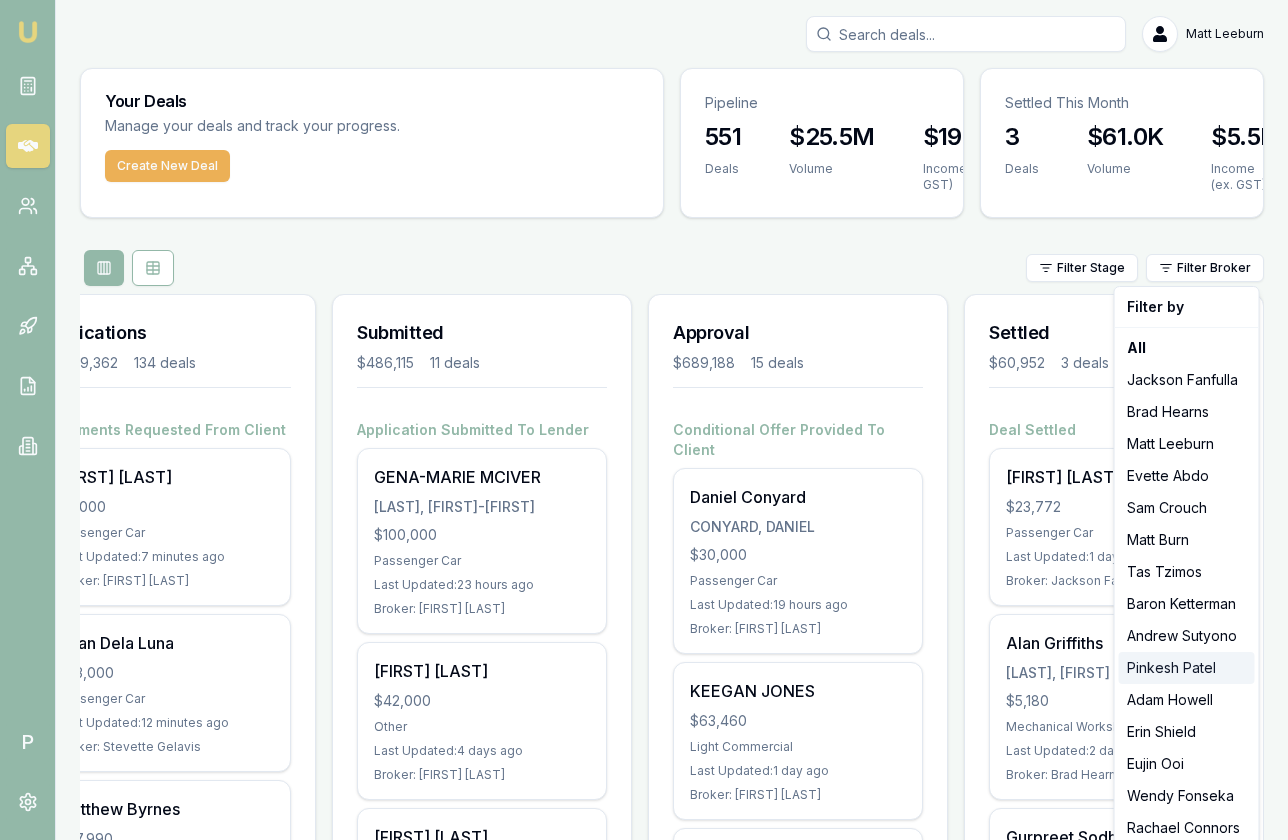 click on "Pinkesh Patel" at bounding box center [1187, 668] 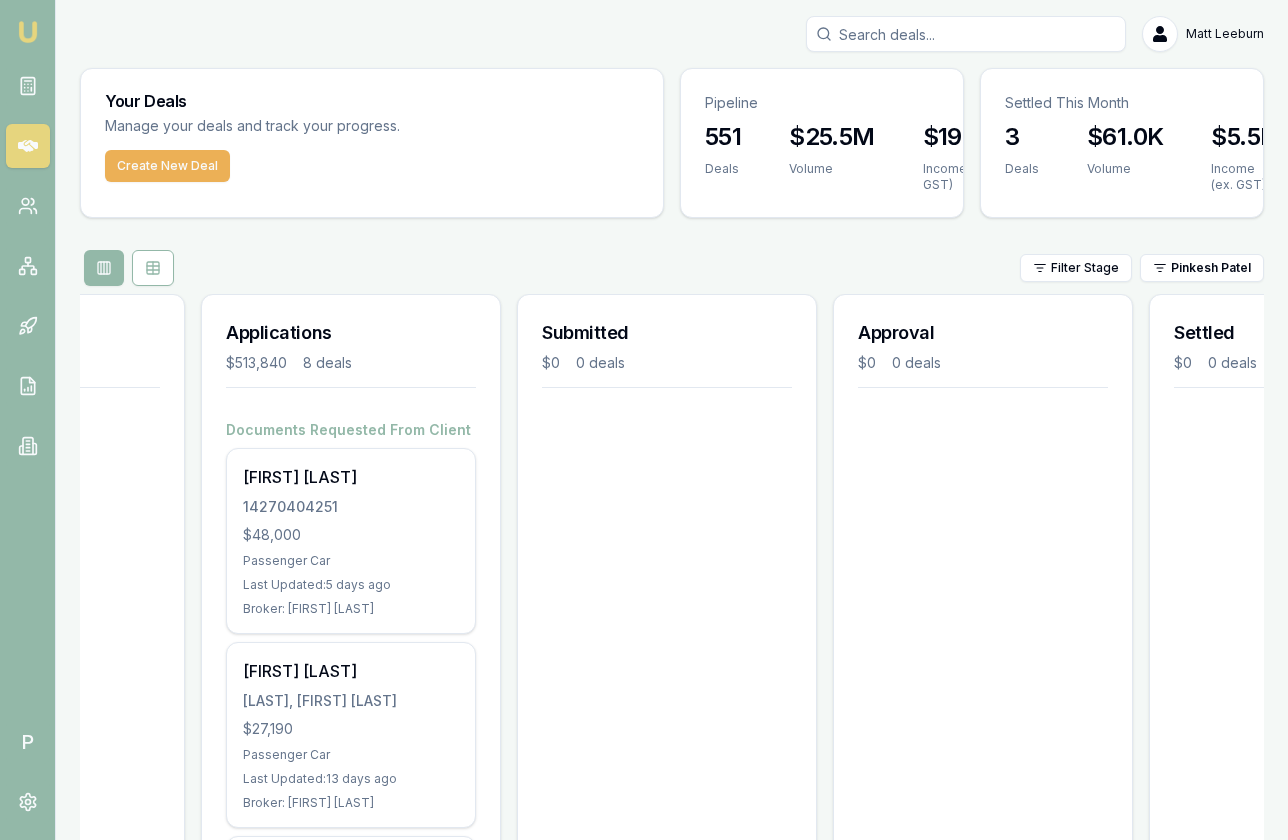 scroll, scrollTop: 0, scrollLeft: 191, axis: horizontal 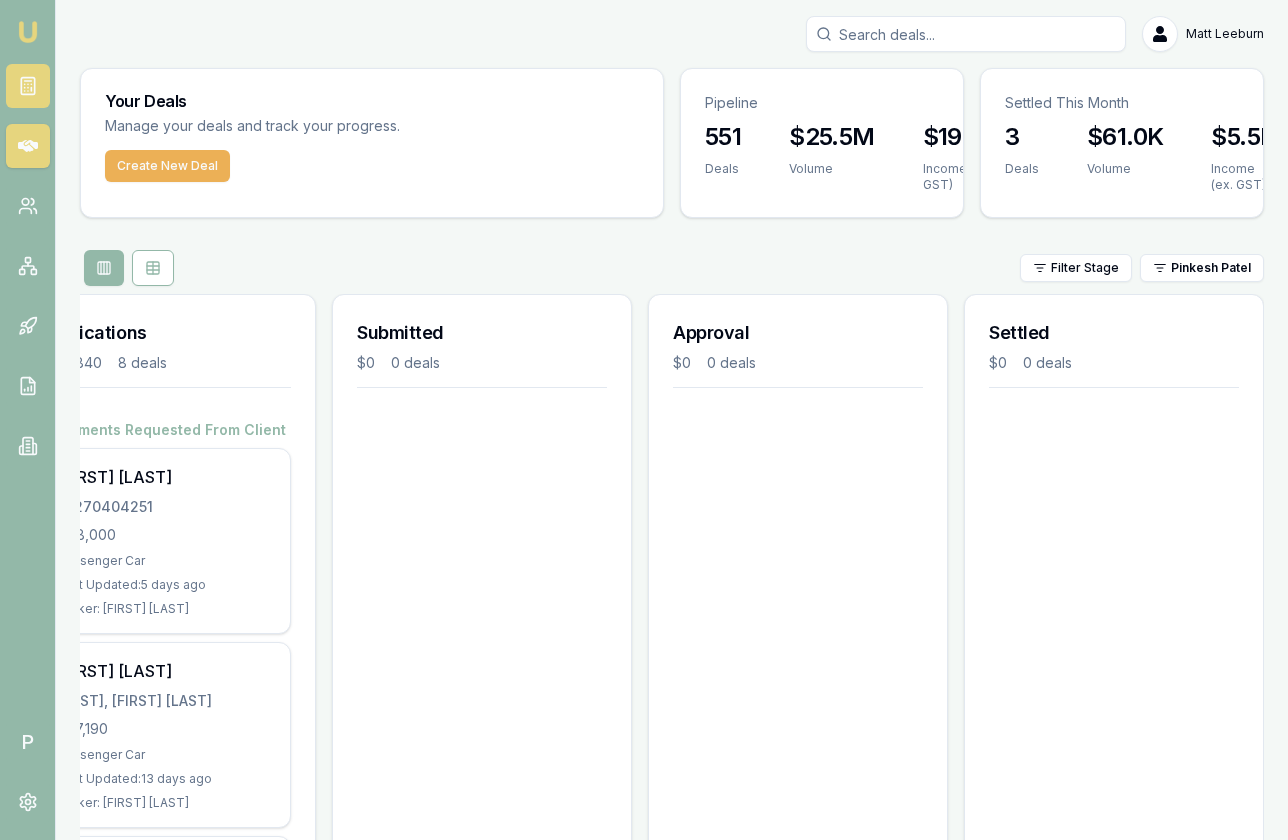 click 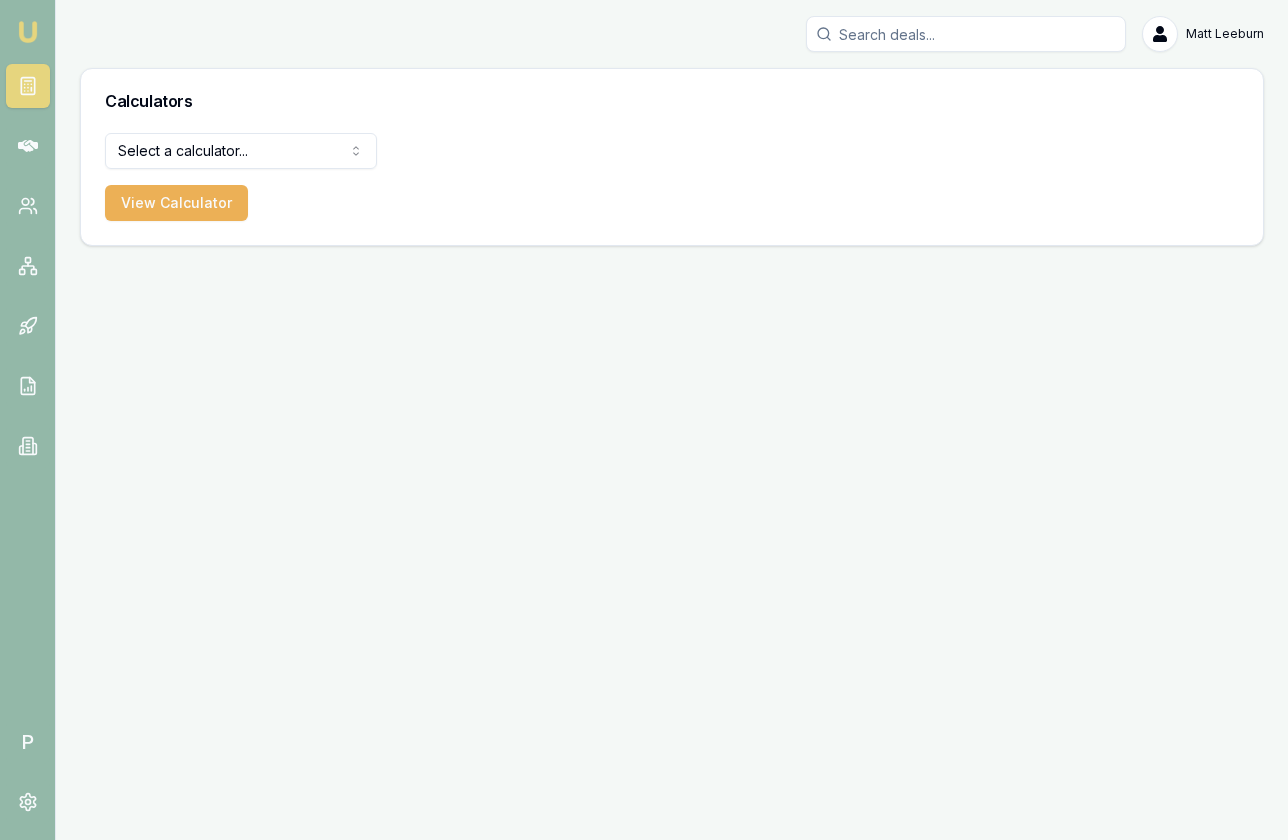 click on "Emu Broker P Matt Leeburn Toggle Menu Calculators Select a calculator... Finance Quote Lender Match Payslip Calculator View Calculator" at bounding box center [644, 420] 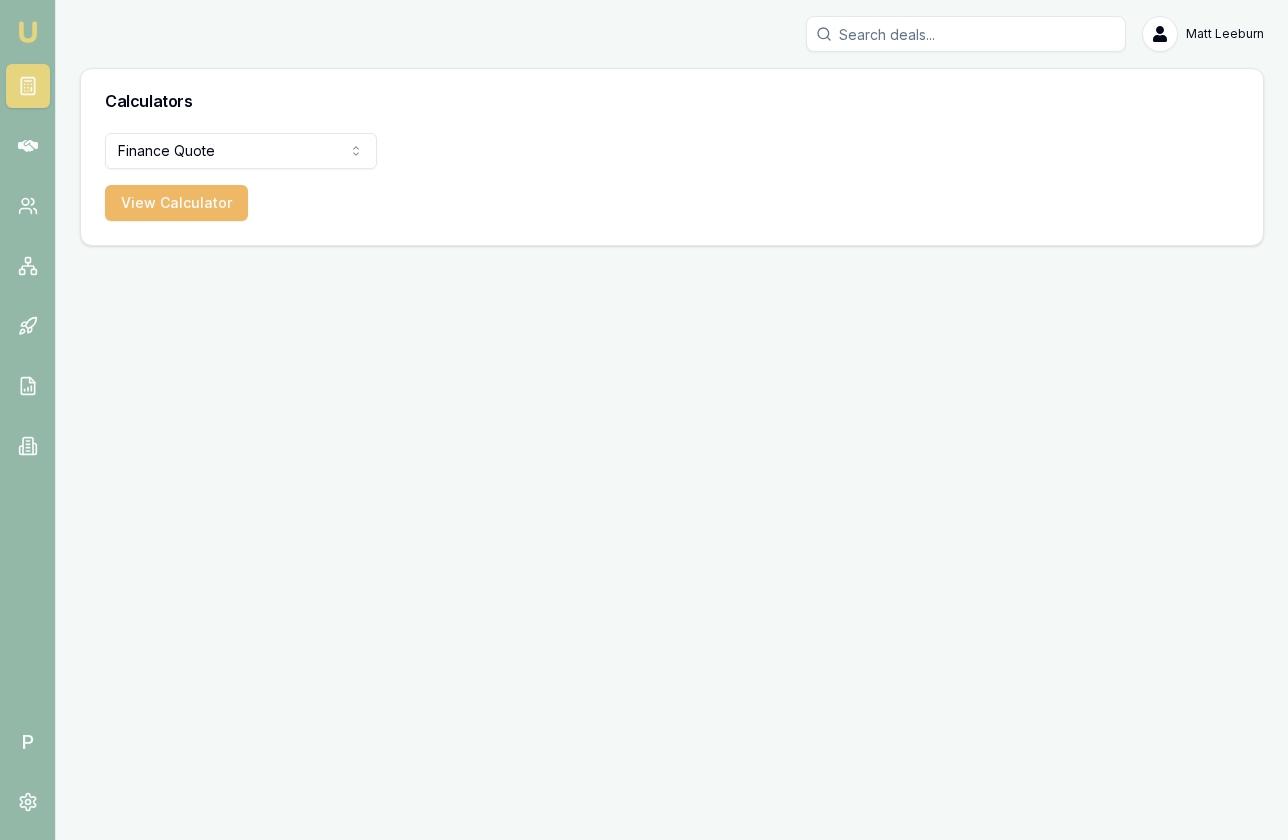 click on "View Calculator" at bounding box center (176, 203) 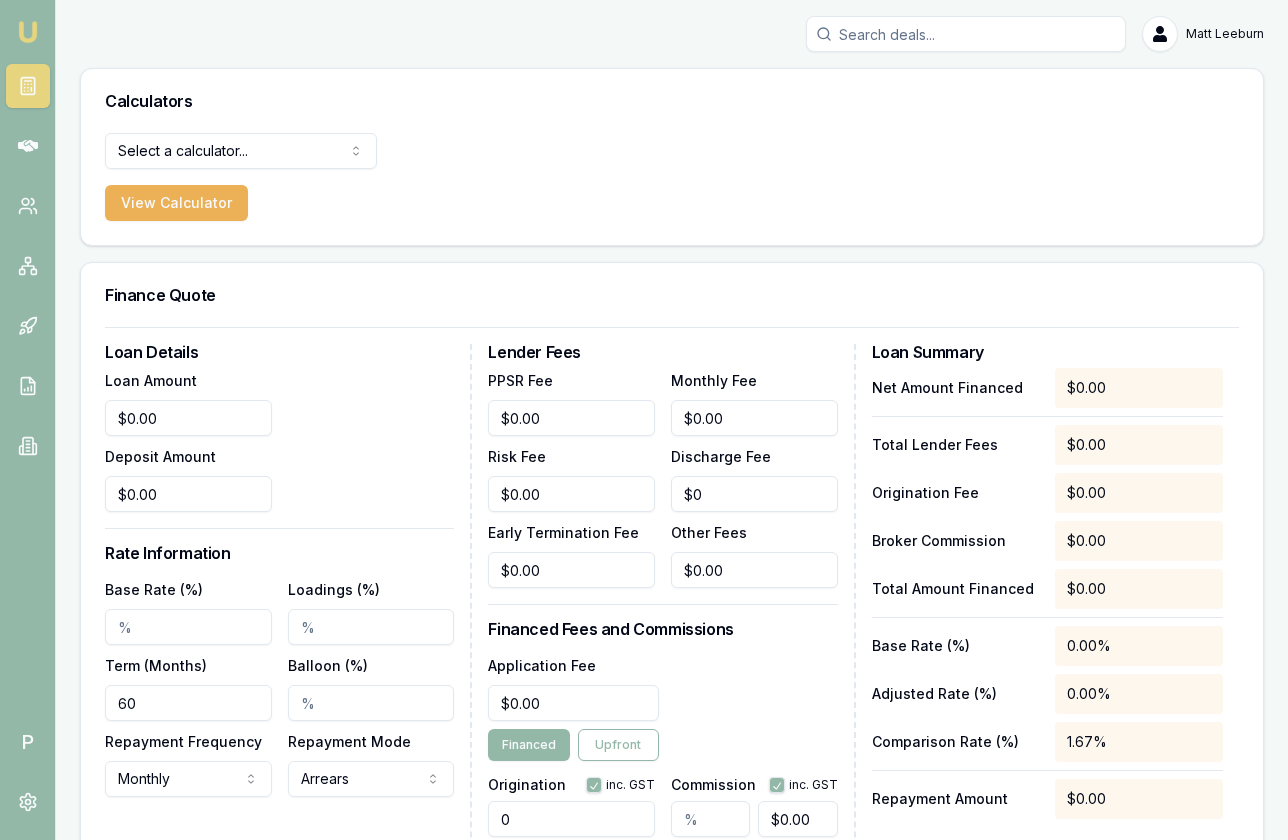 scroll, scrollTop: 118, scrollLeft: 0, axis: vertical 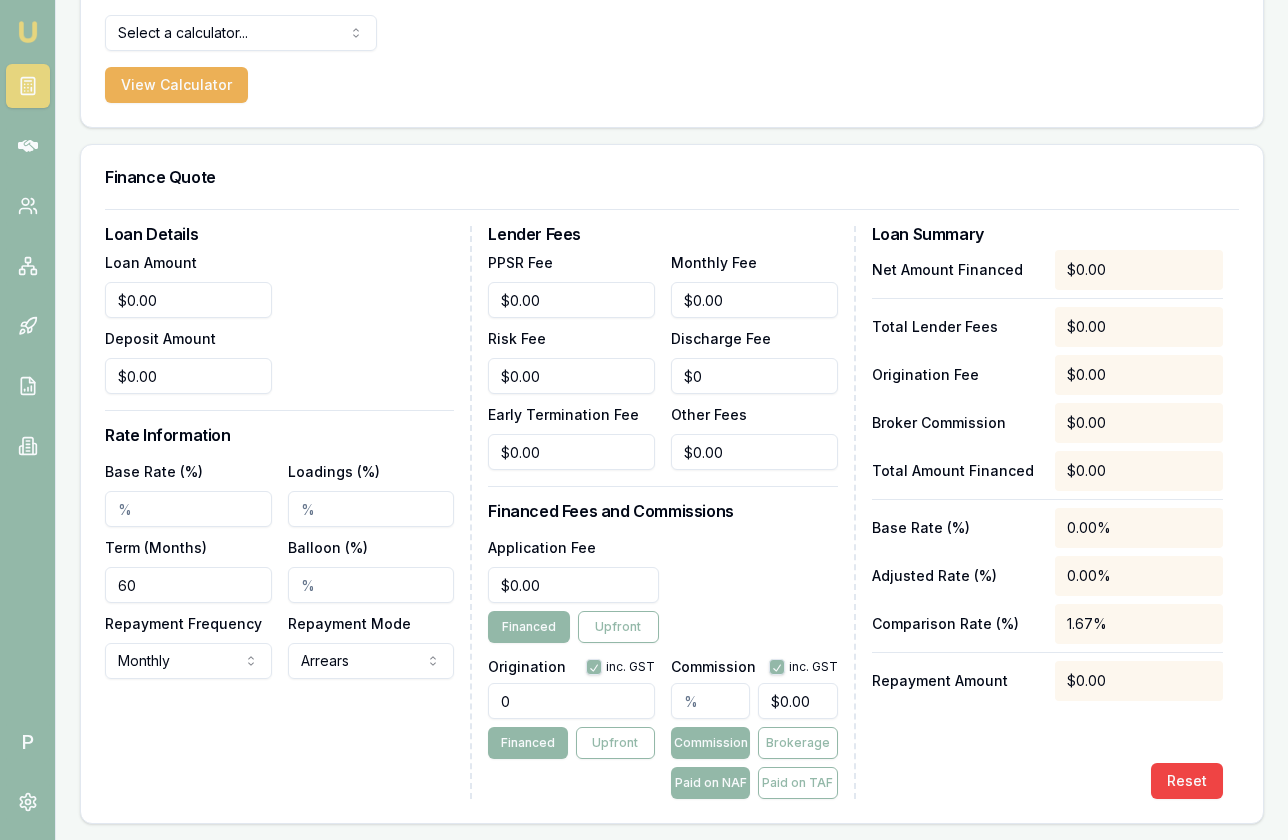 click on "Base Rate (%)" at bounding box center (154, 471) 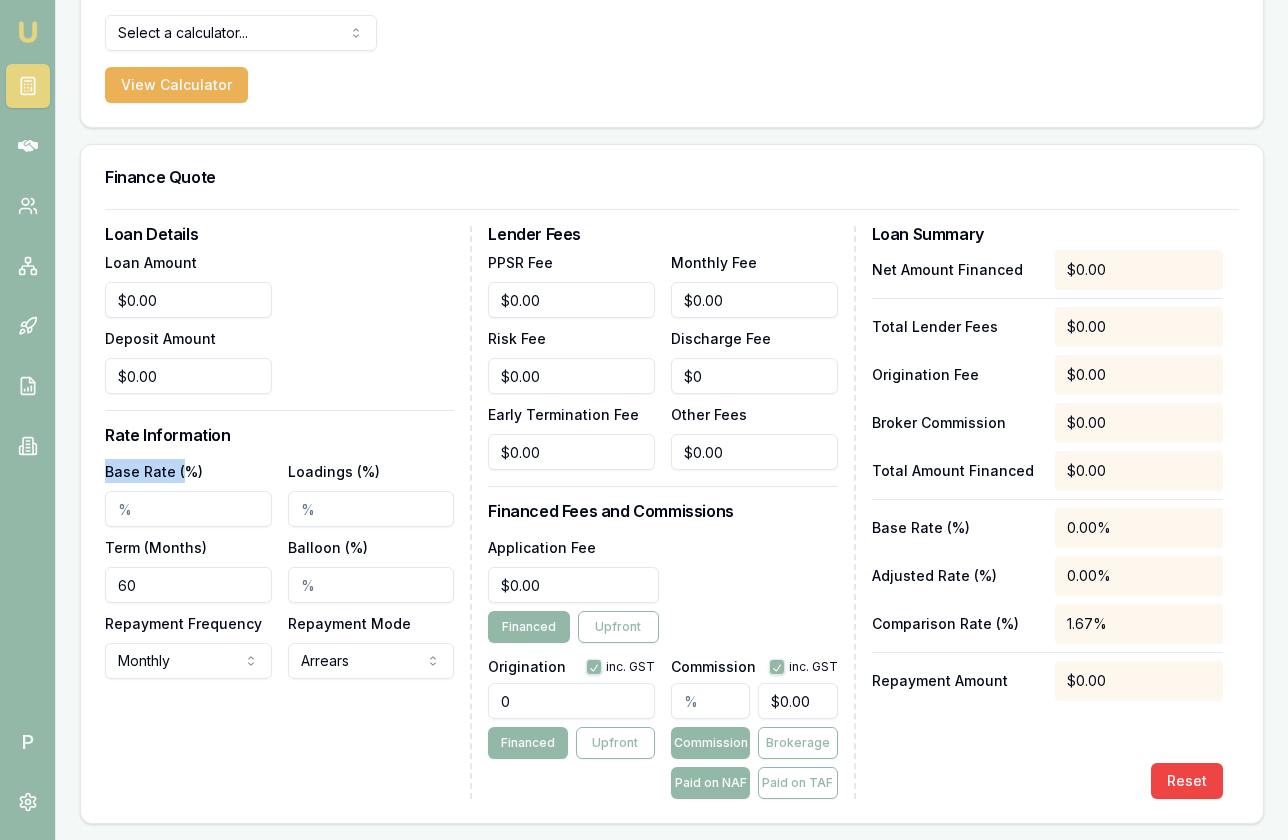 drag, startPoint x: 104, startPoint y: 472, endPoint x: 192, endPoint y: 470, distance: 88.02273 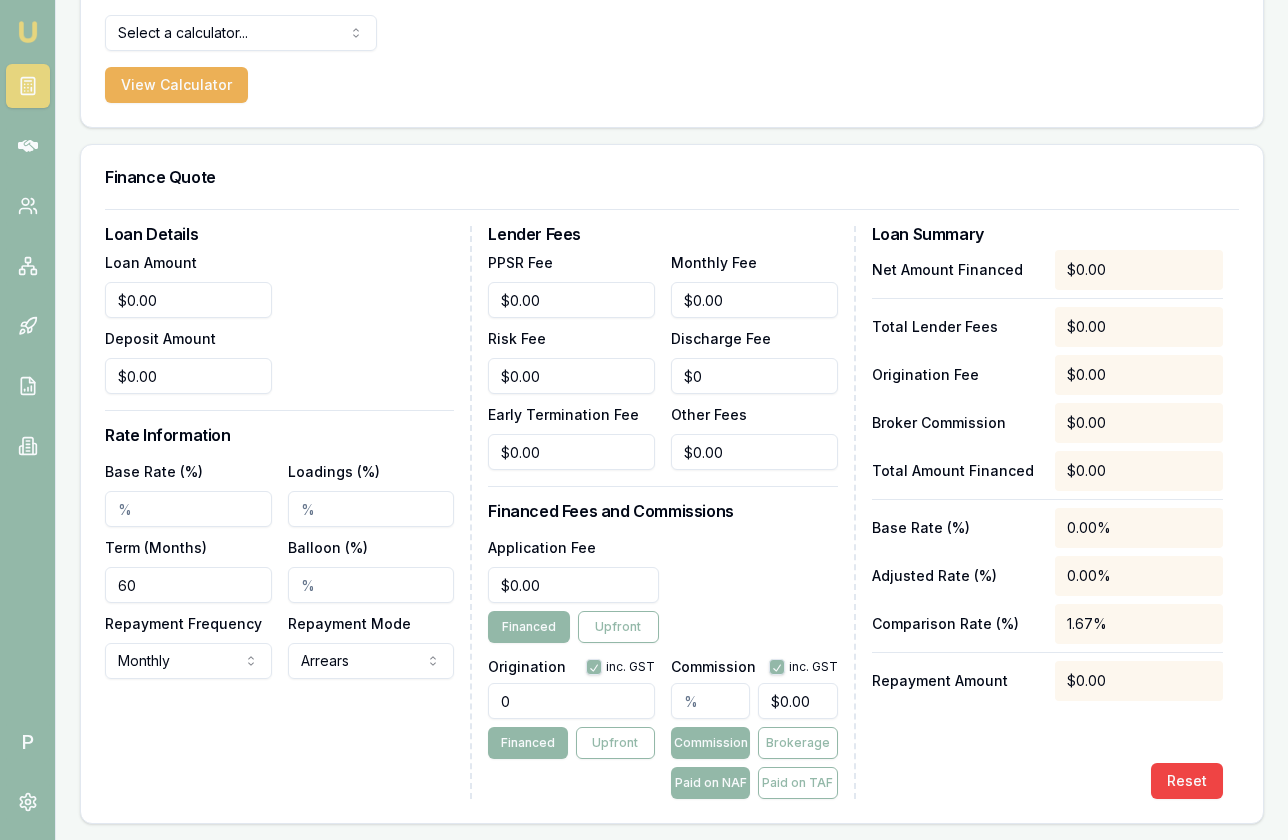 click on "Base Rate (%)" at bounding box center (188, 493) 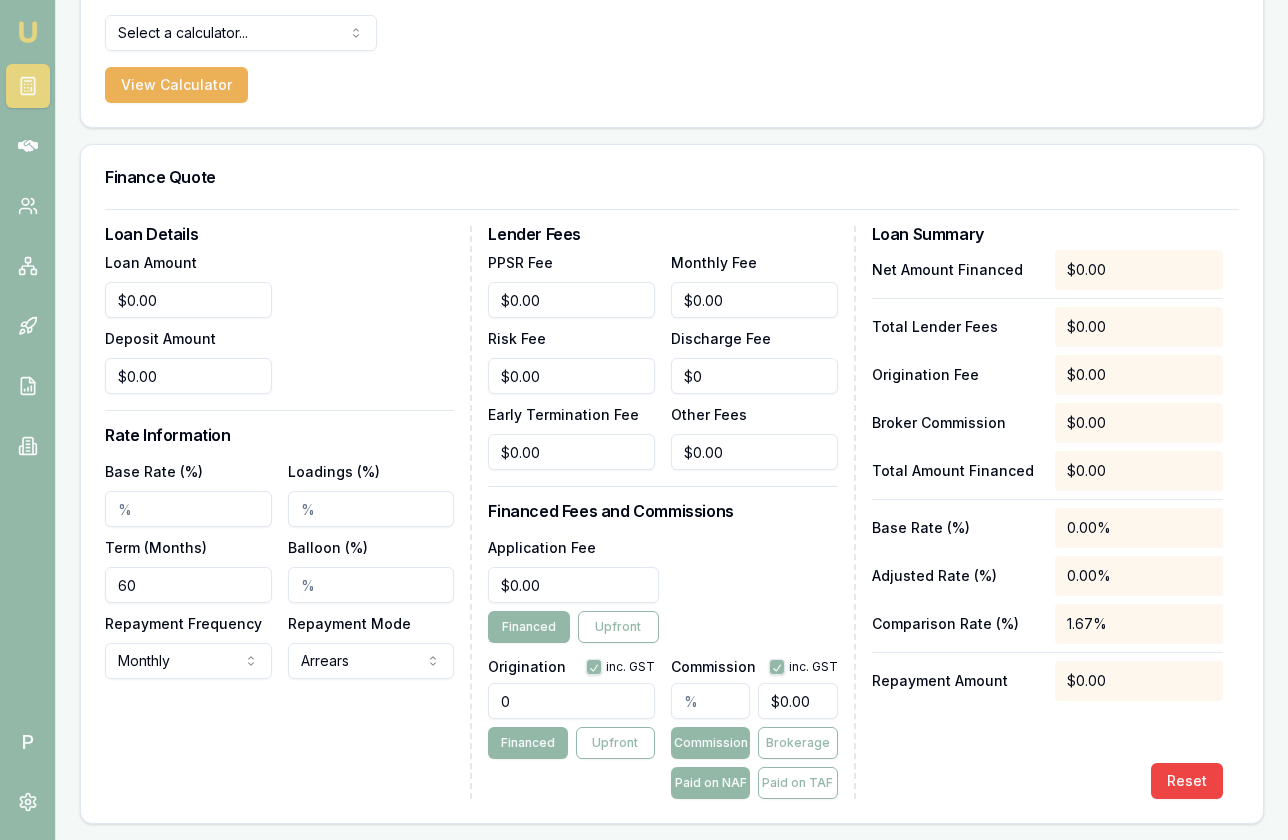click on "Finance Quote" at bounding box center [672, 177] 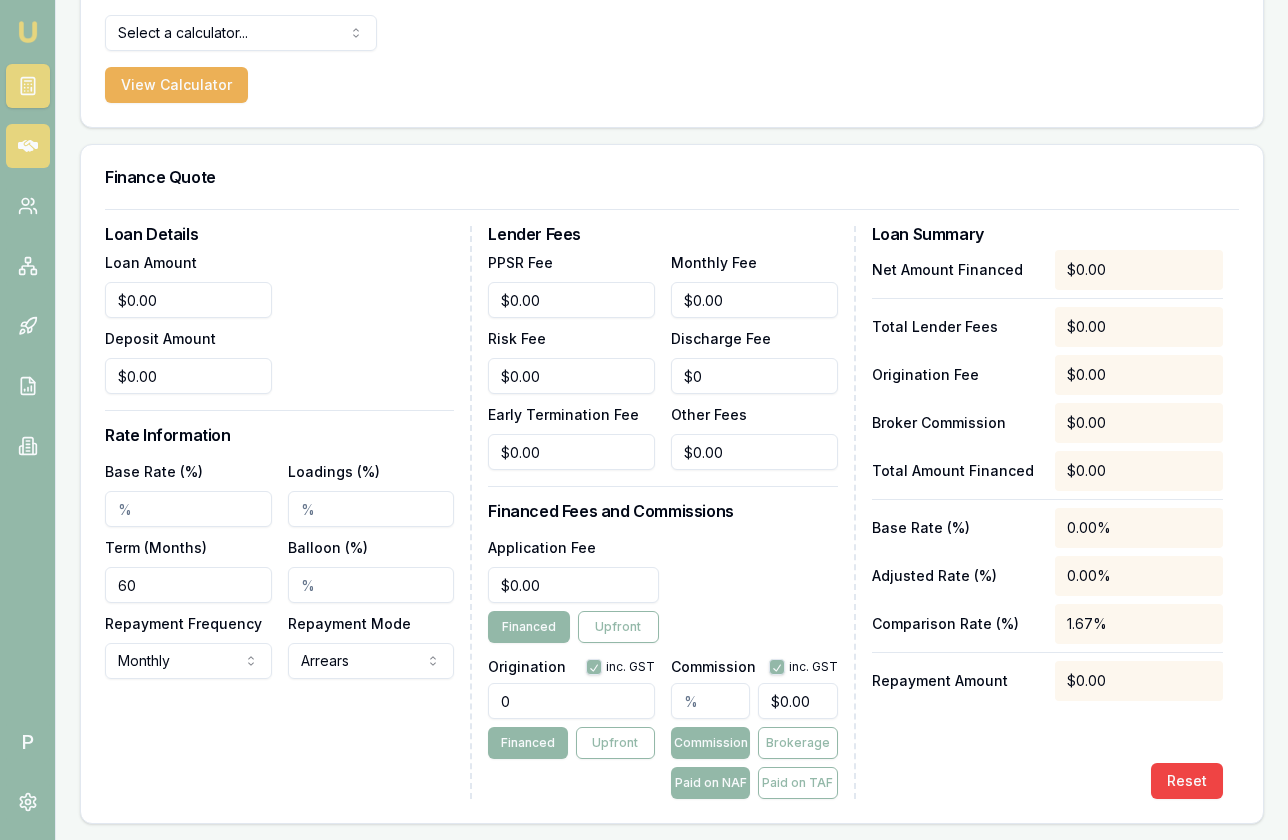 click 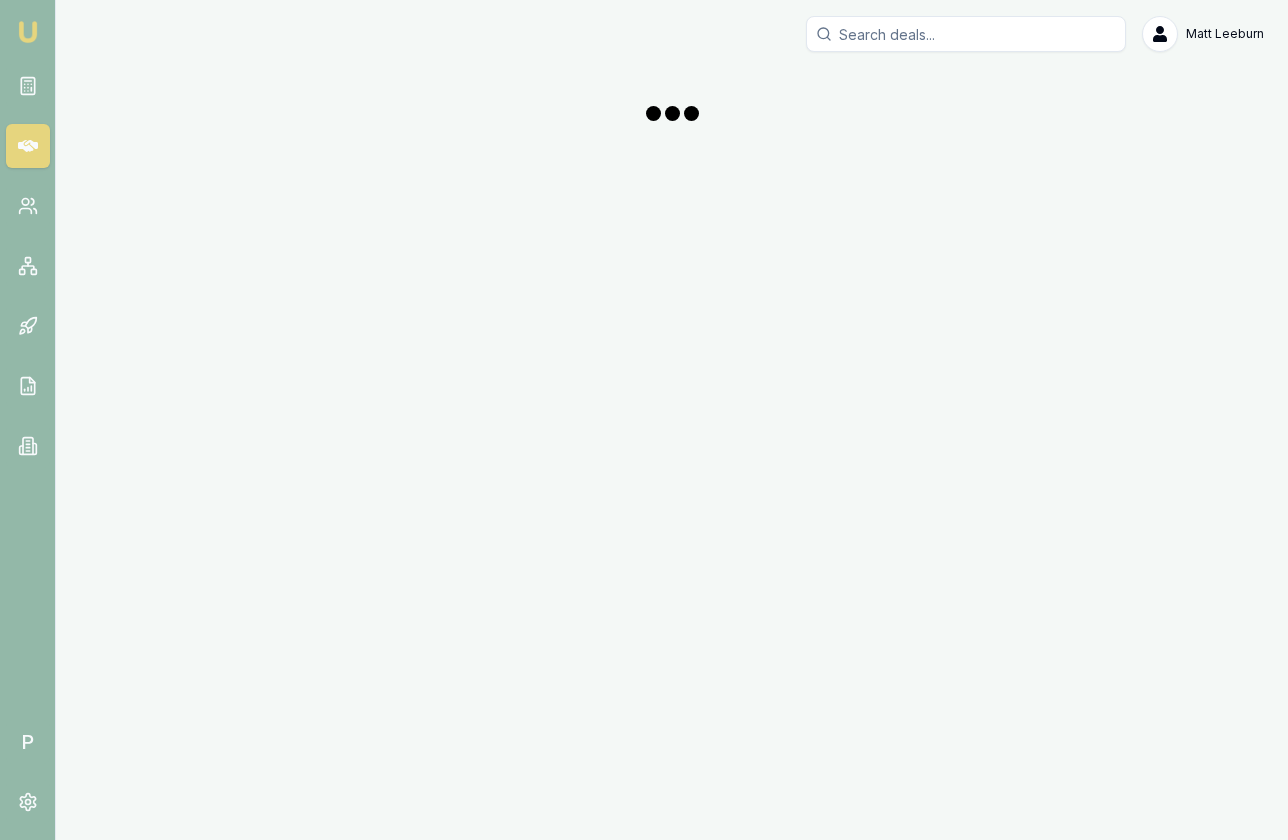 scroll, scrollTop: 0, scrollLeft: 0, axis: both 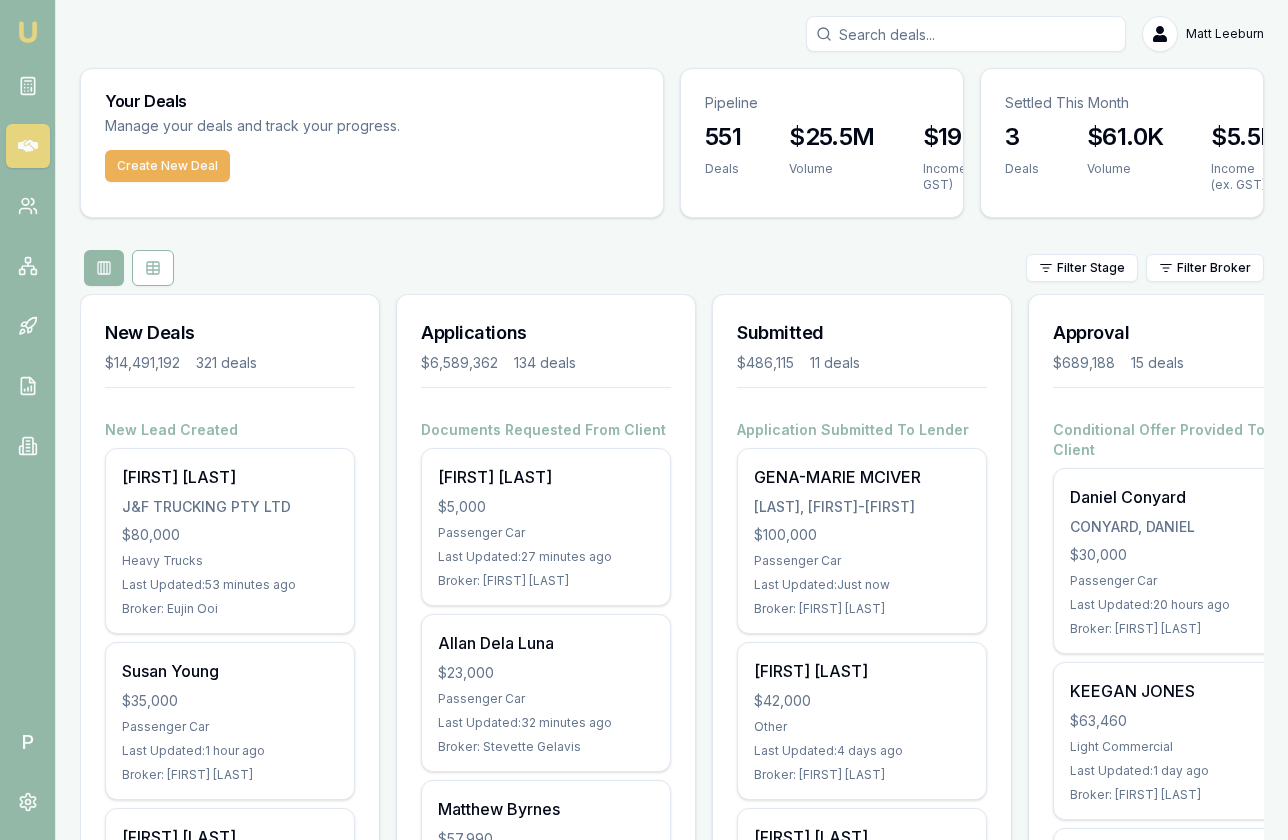 click at bounding box center (966, 34) 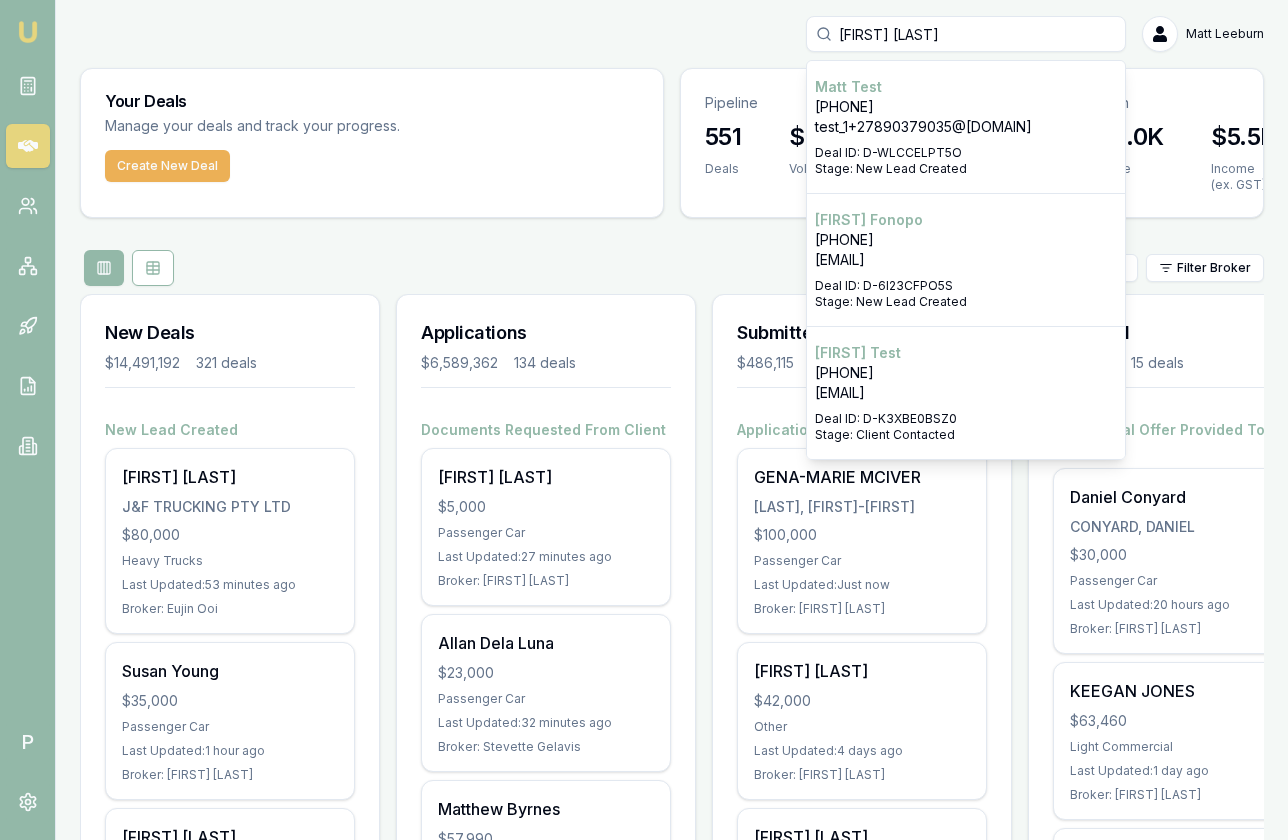 type on "matt teat" 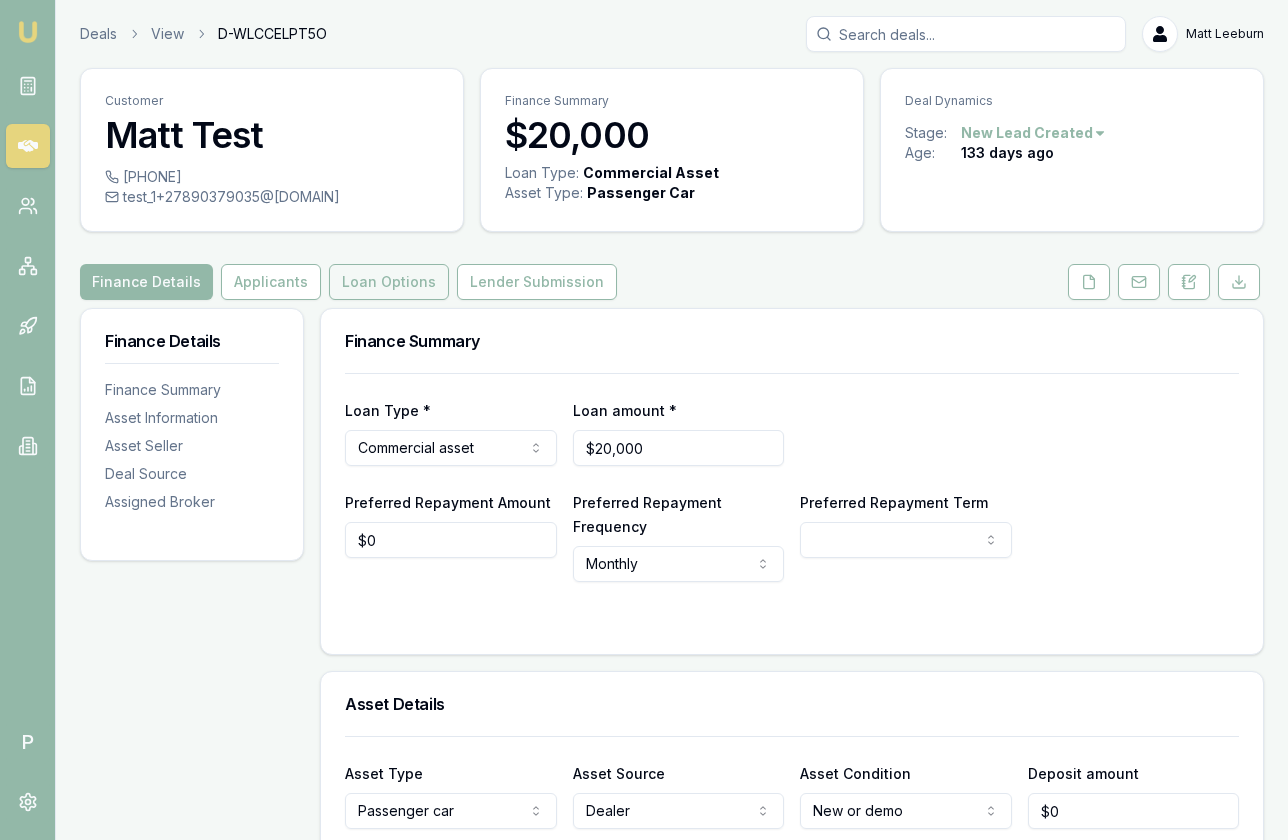 click on "Loan Options" at bounding box center (389, 282) 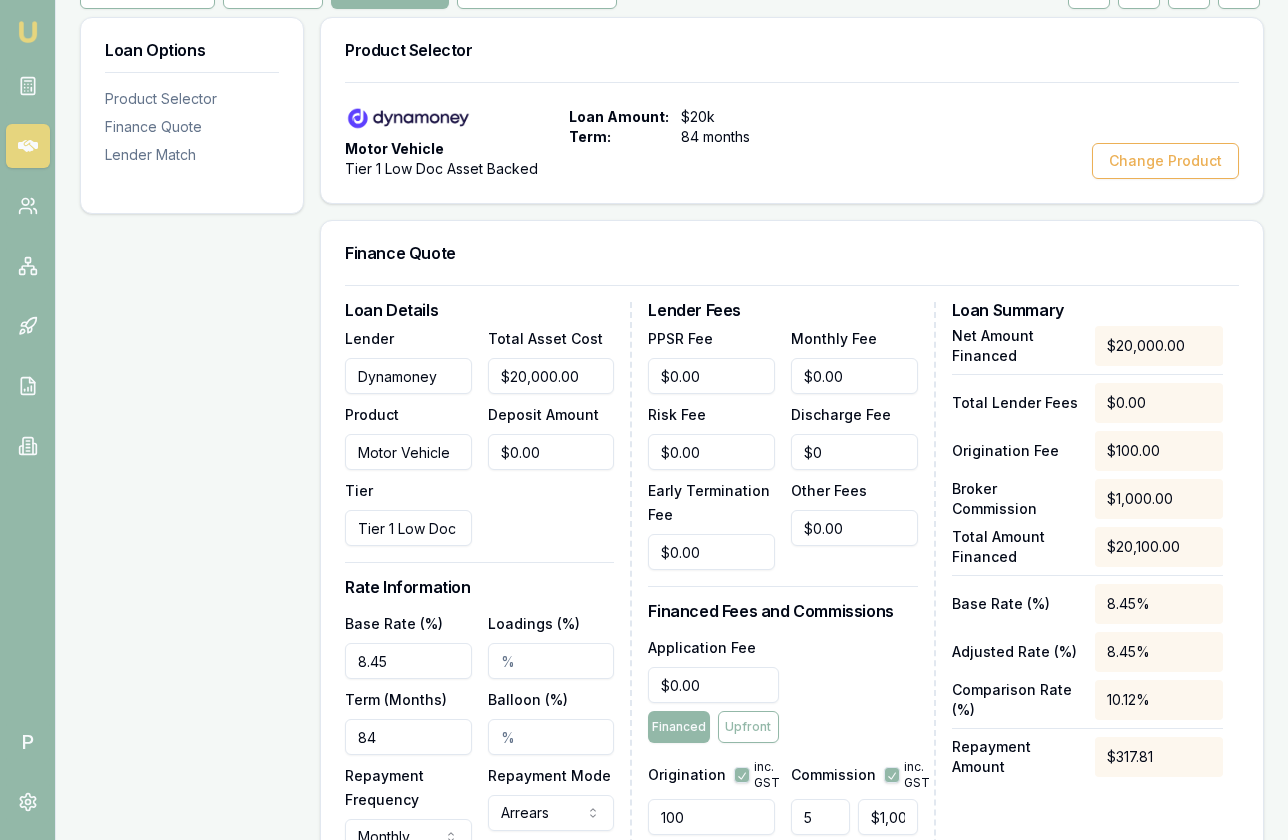 scroll, scrollTop: 0, scrollLeft: 0, axis: both 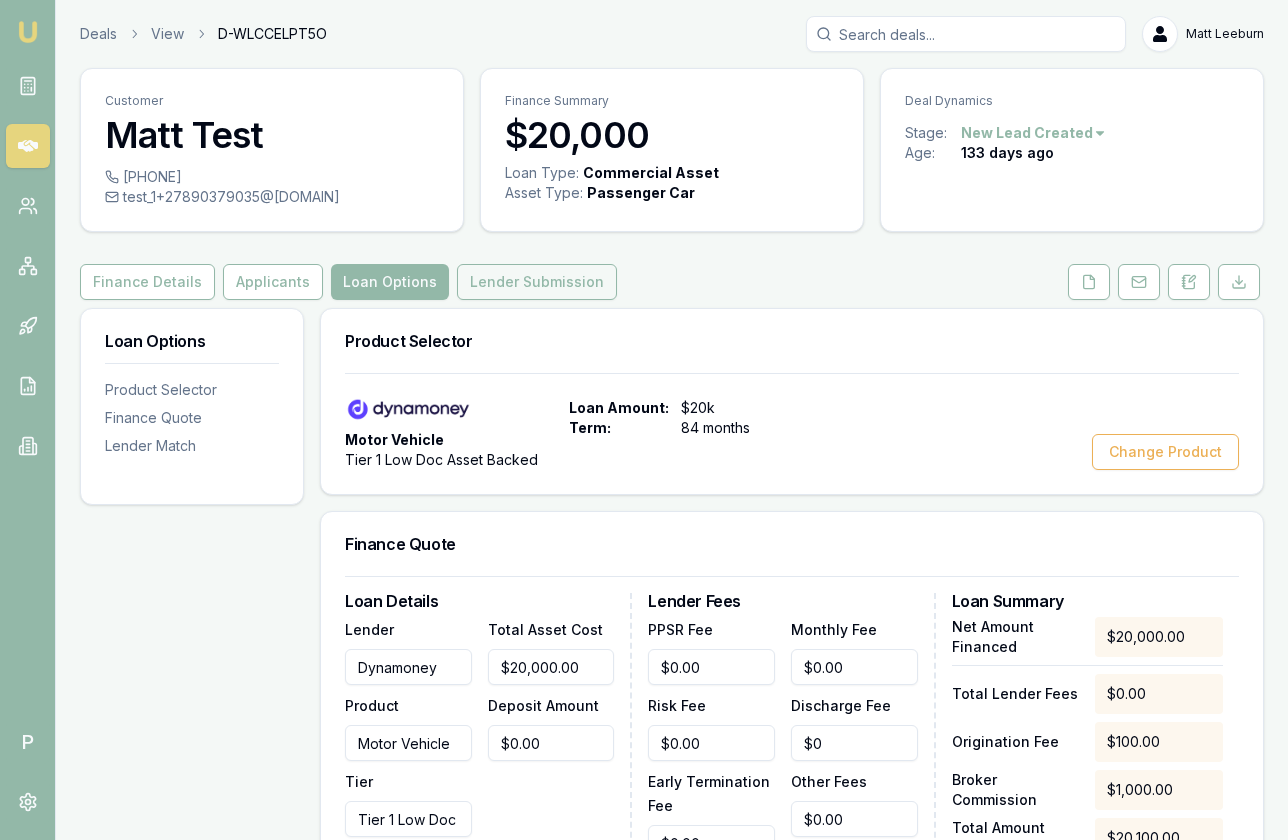 click on "Lender Submission" at bounding box center (537, 282) 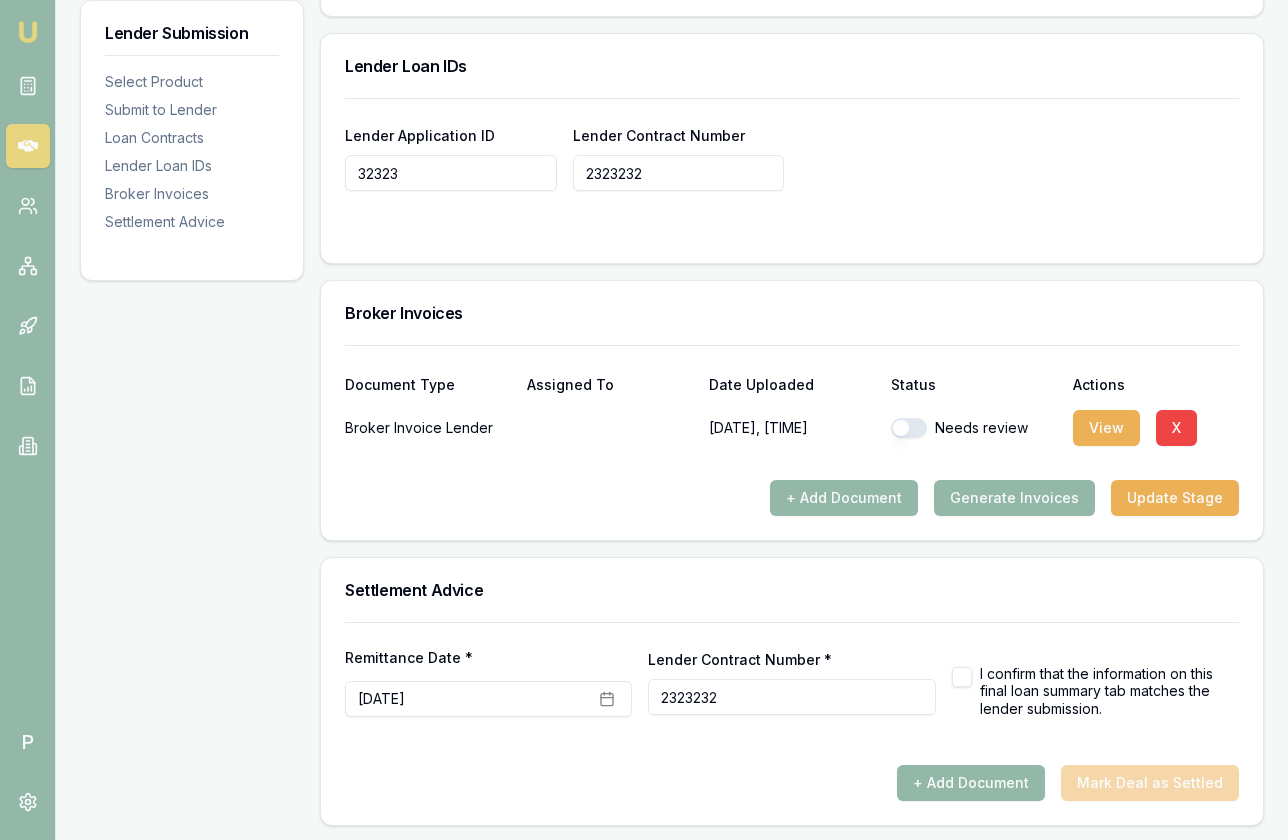 scroll, scrollTop: 1361, scrollLeft: 0, axis: vertical 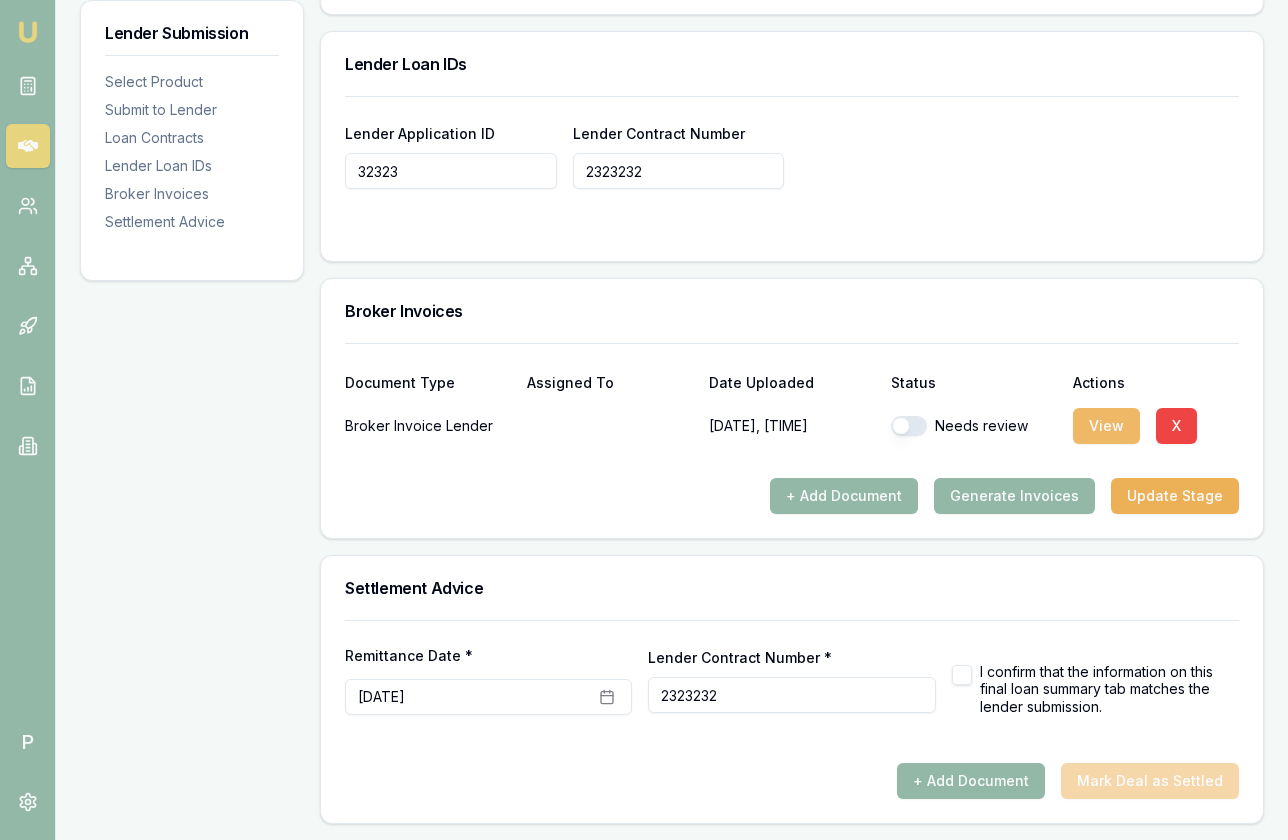 click on "View" at bounding box center (1106, 426) 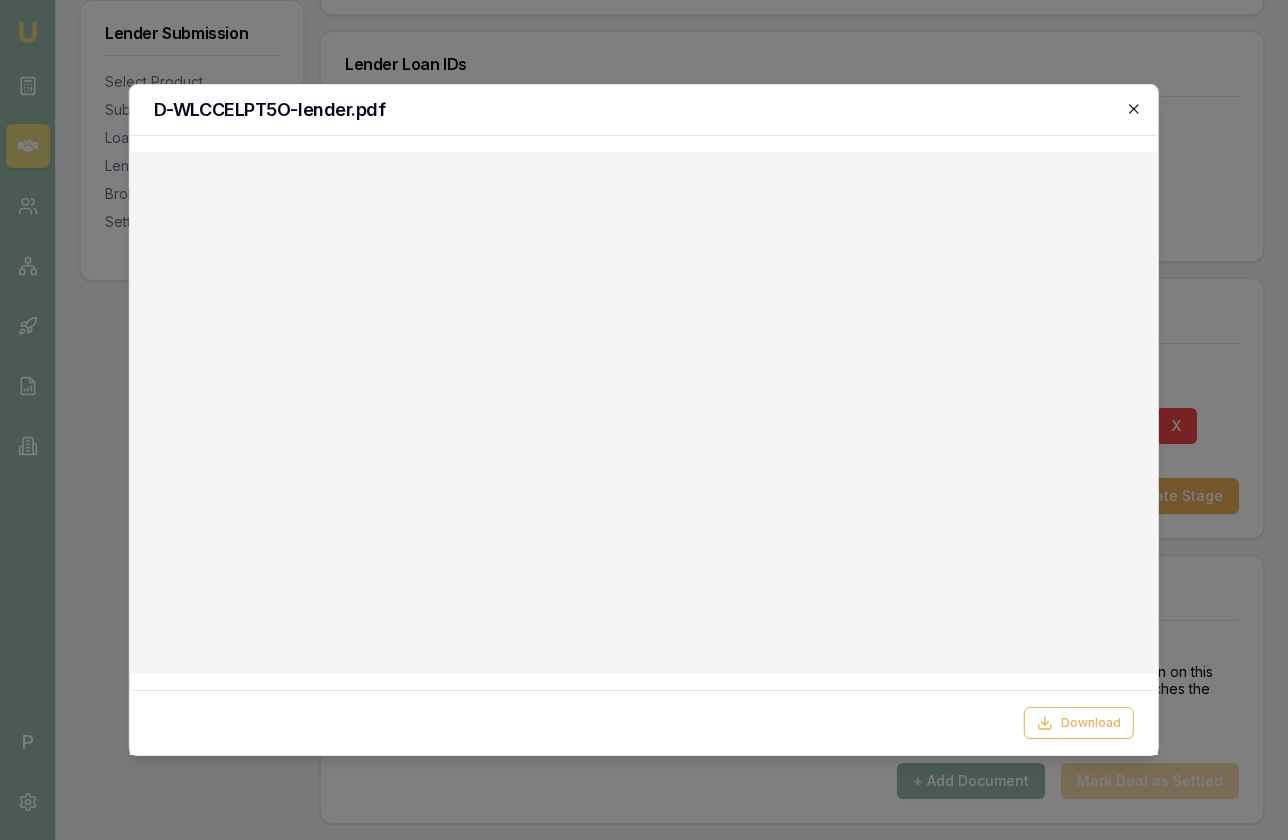click 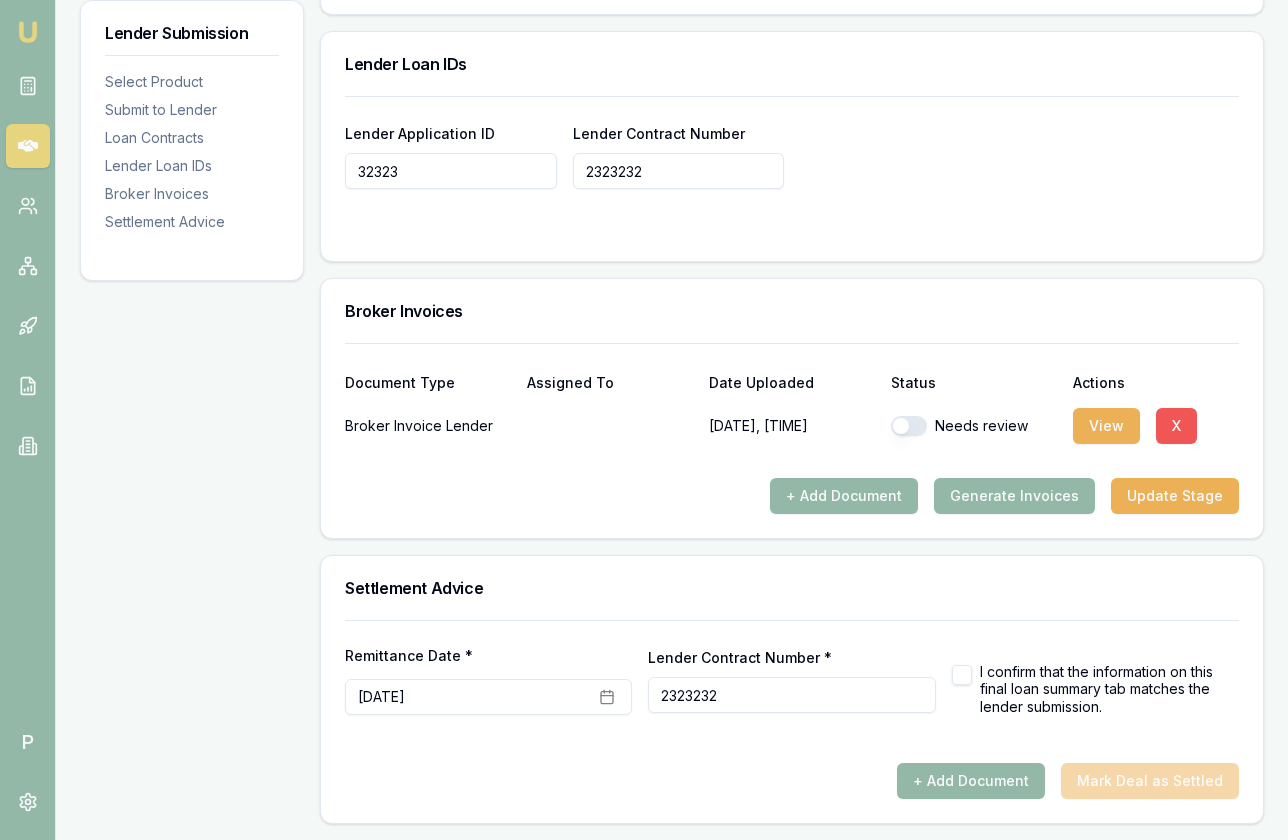 click on "X" at bounding box center (1176, 426) 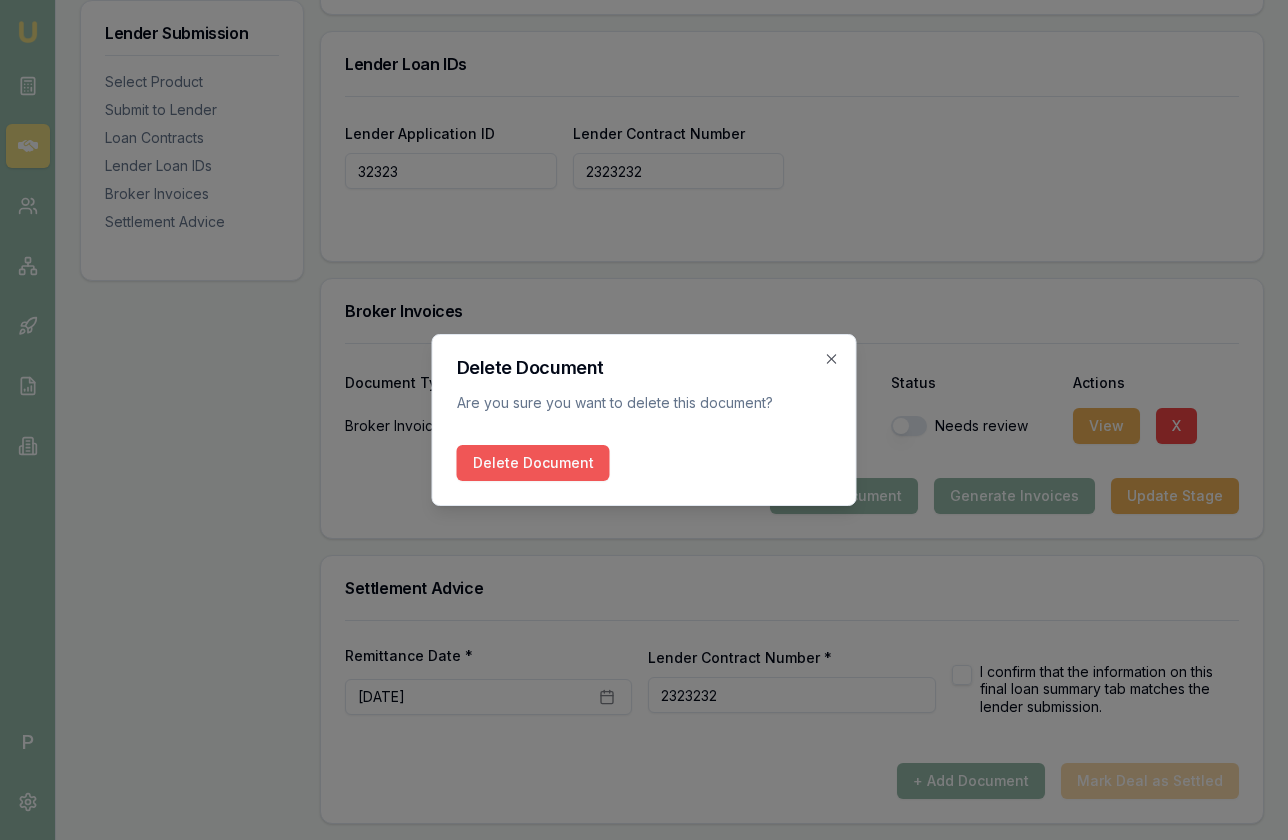 click on "Delete Document" at bounding box center (533, 463) 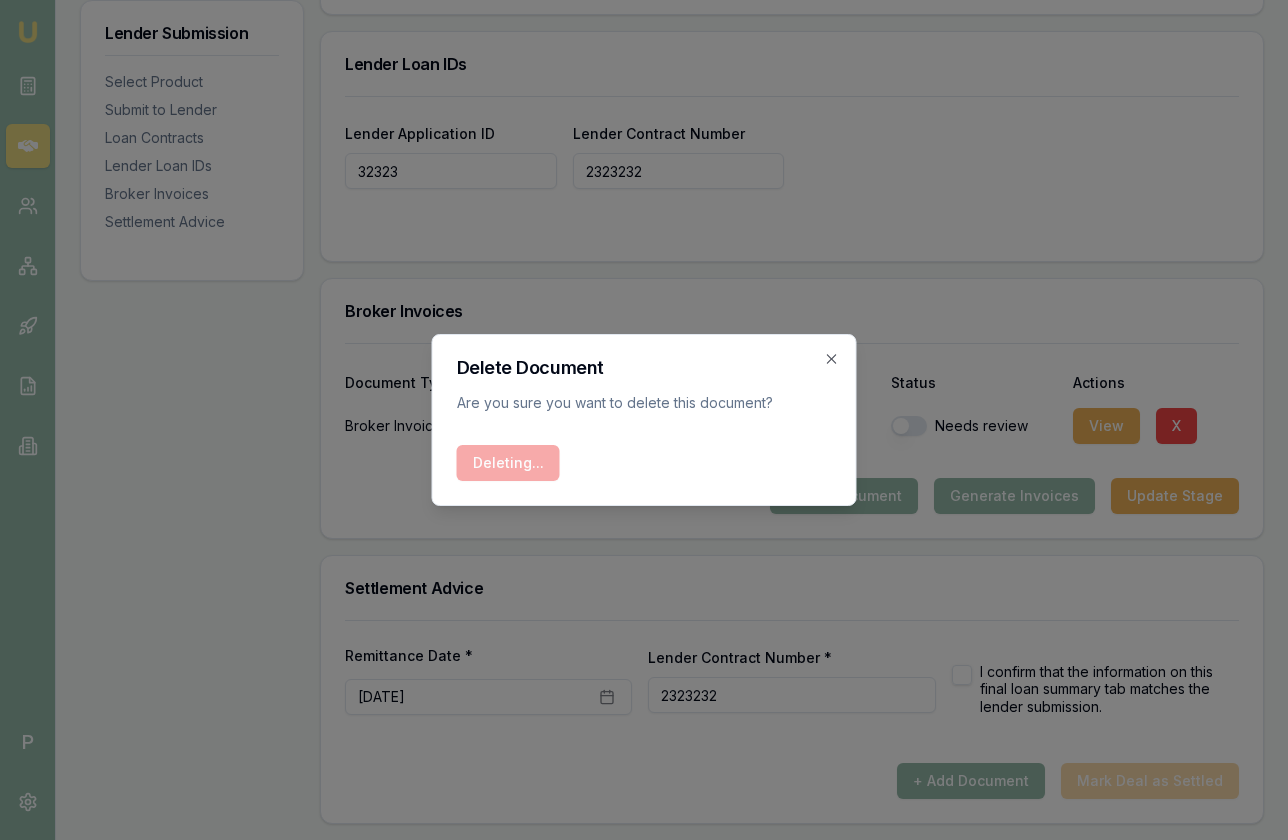 scroll, scrollTop: 1226, scrollLeft: 0, axis: vertical 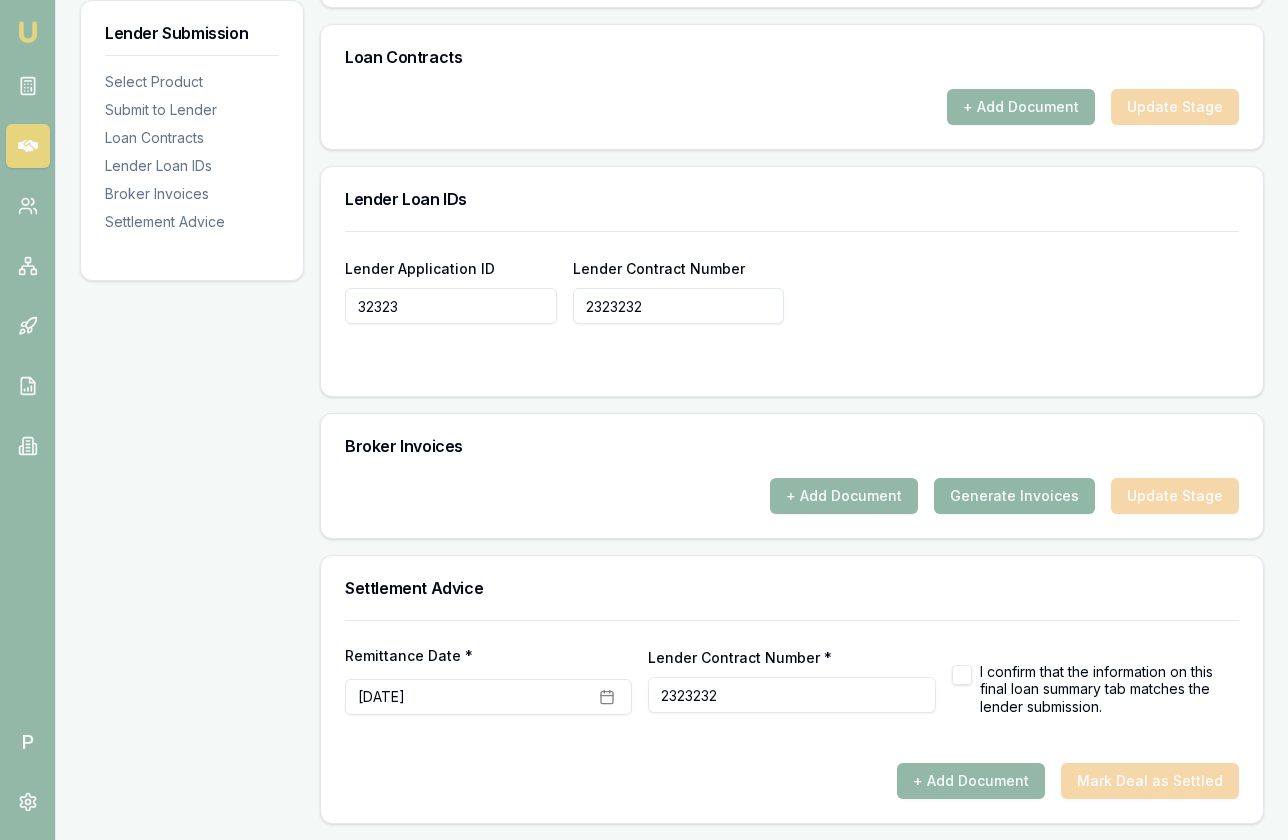click on "Generate Invoices" at bounding box center [1014, 496] 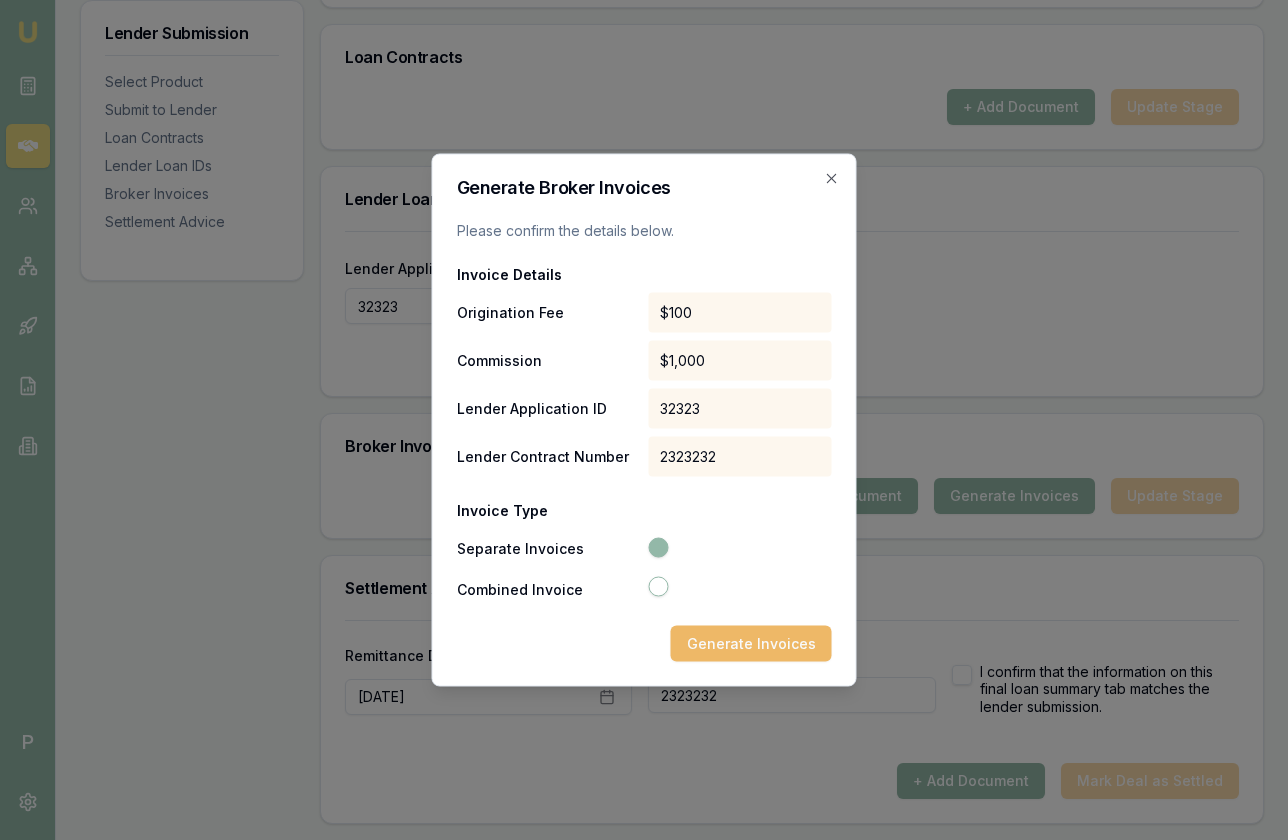 click on "Generate Invoices" at bounding box center (751, 644) 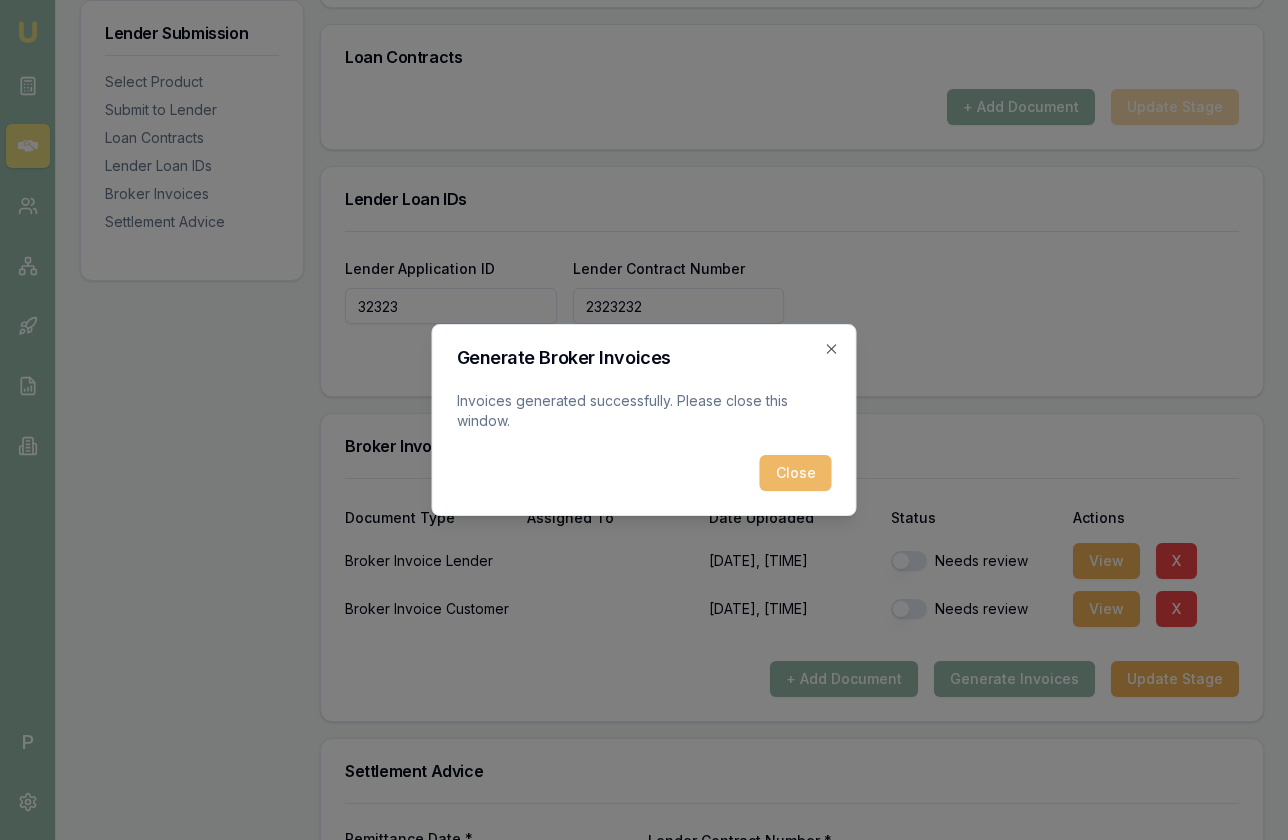 click on "Close" at bounding box center (796, 473) 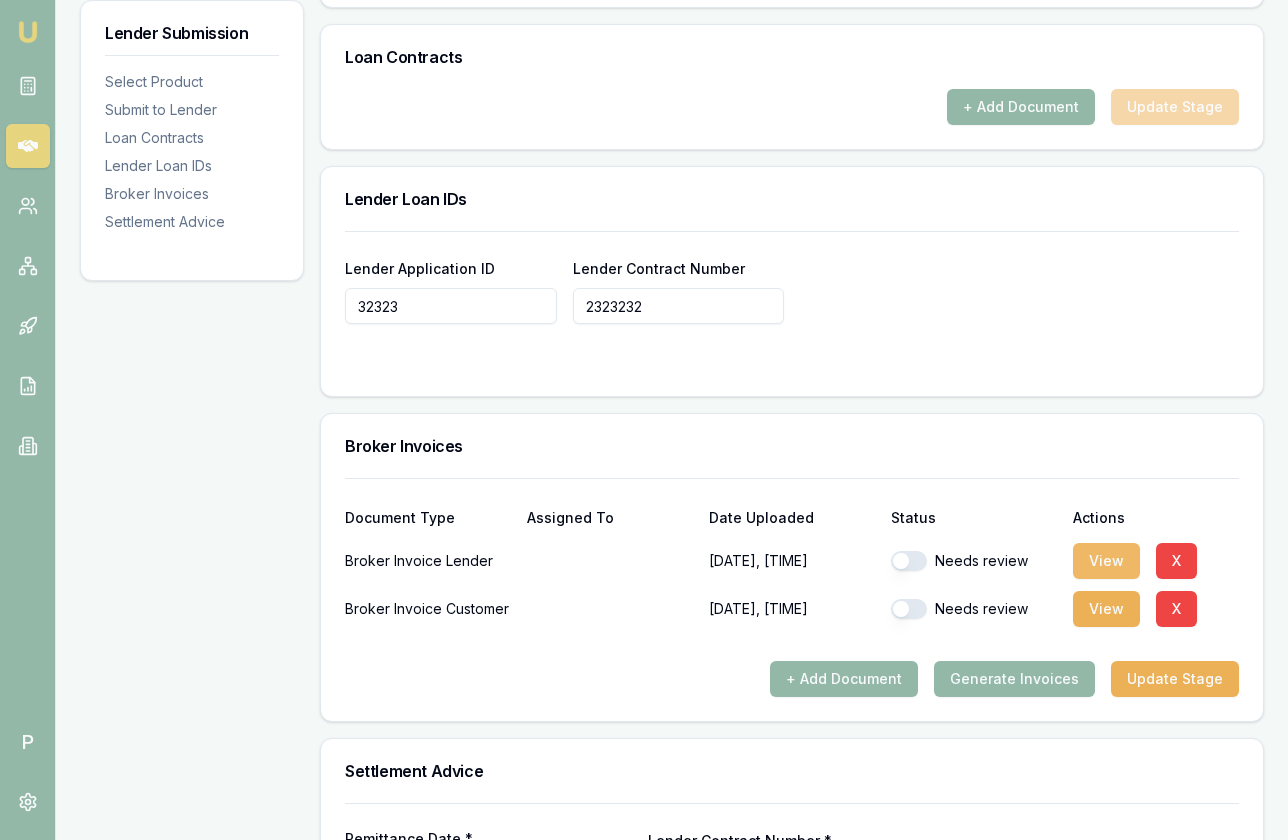 click on "View" at bounding box center [1106, 561] 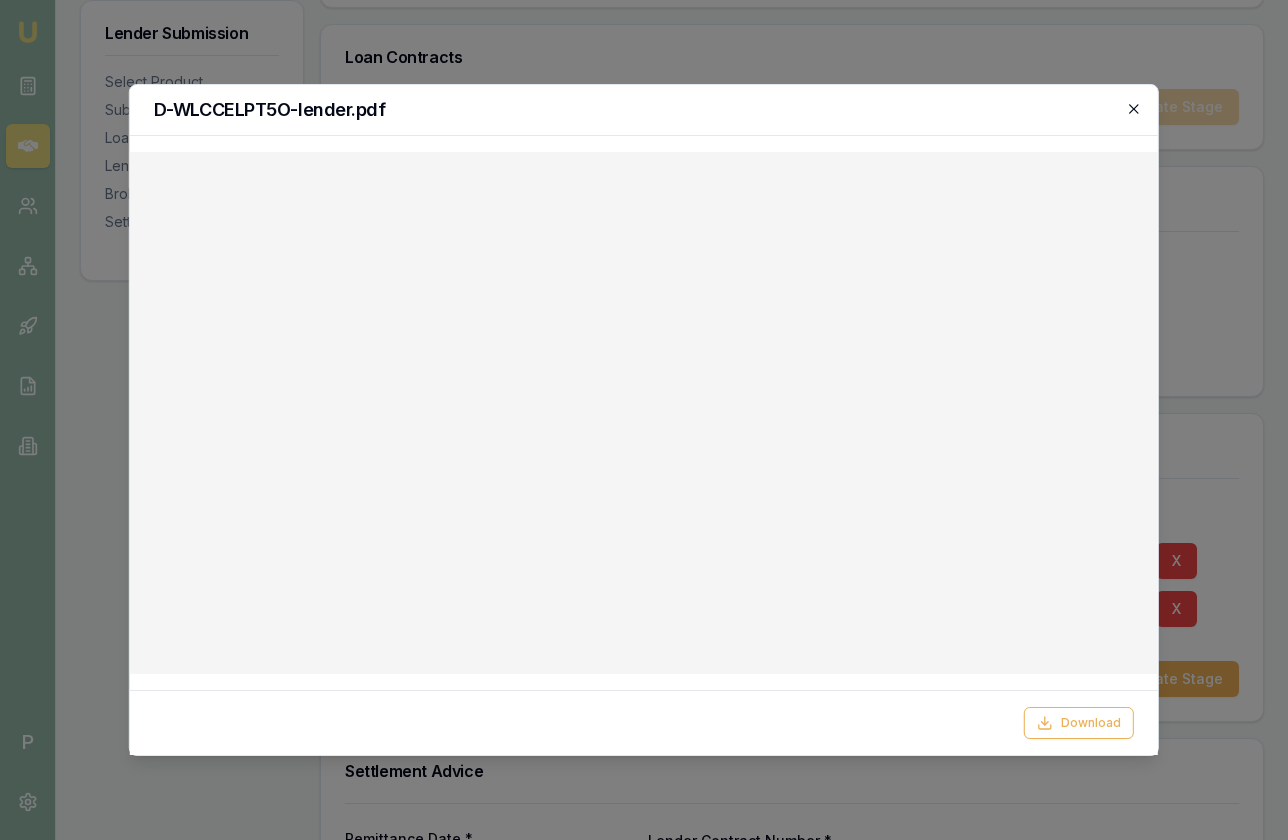 click 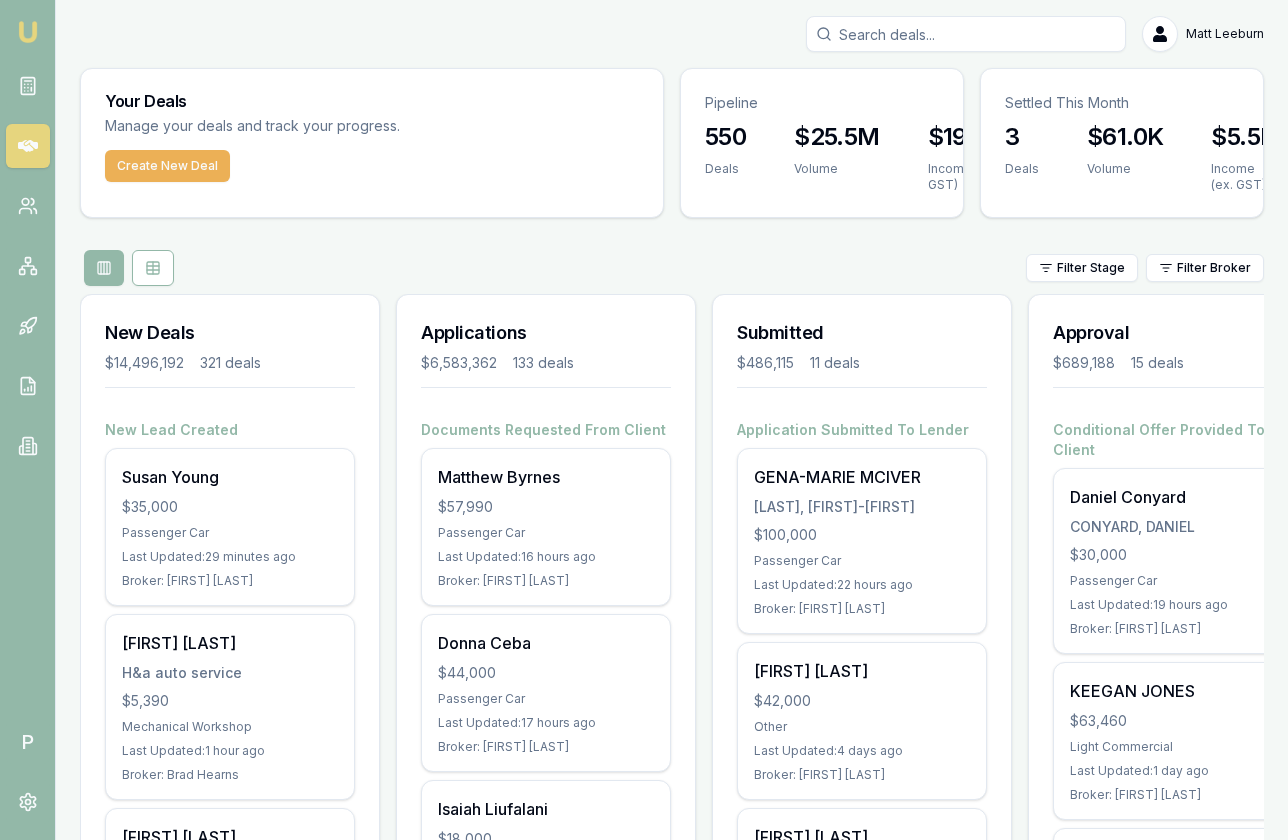 scroll, scrollTop: 0, scrollLeft: 0, axis: both 